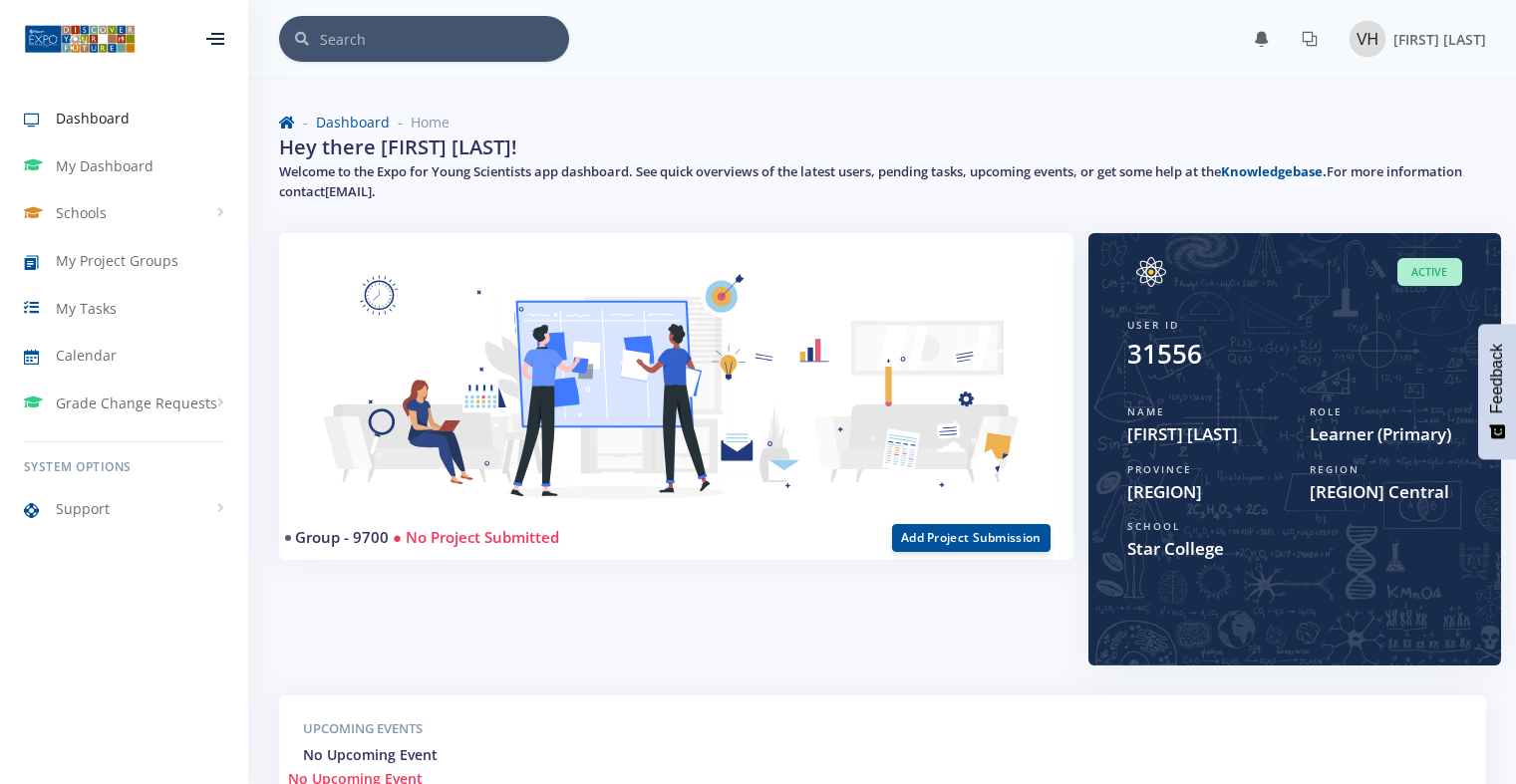 scroll, scrollTop: 0, scrollLeft: 0, axis: both 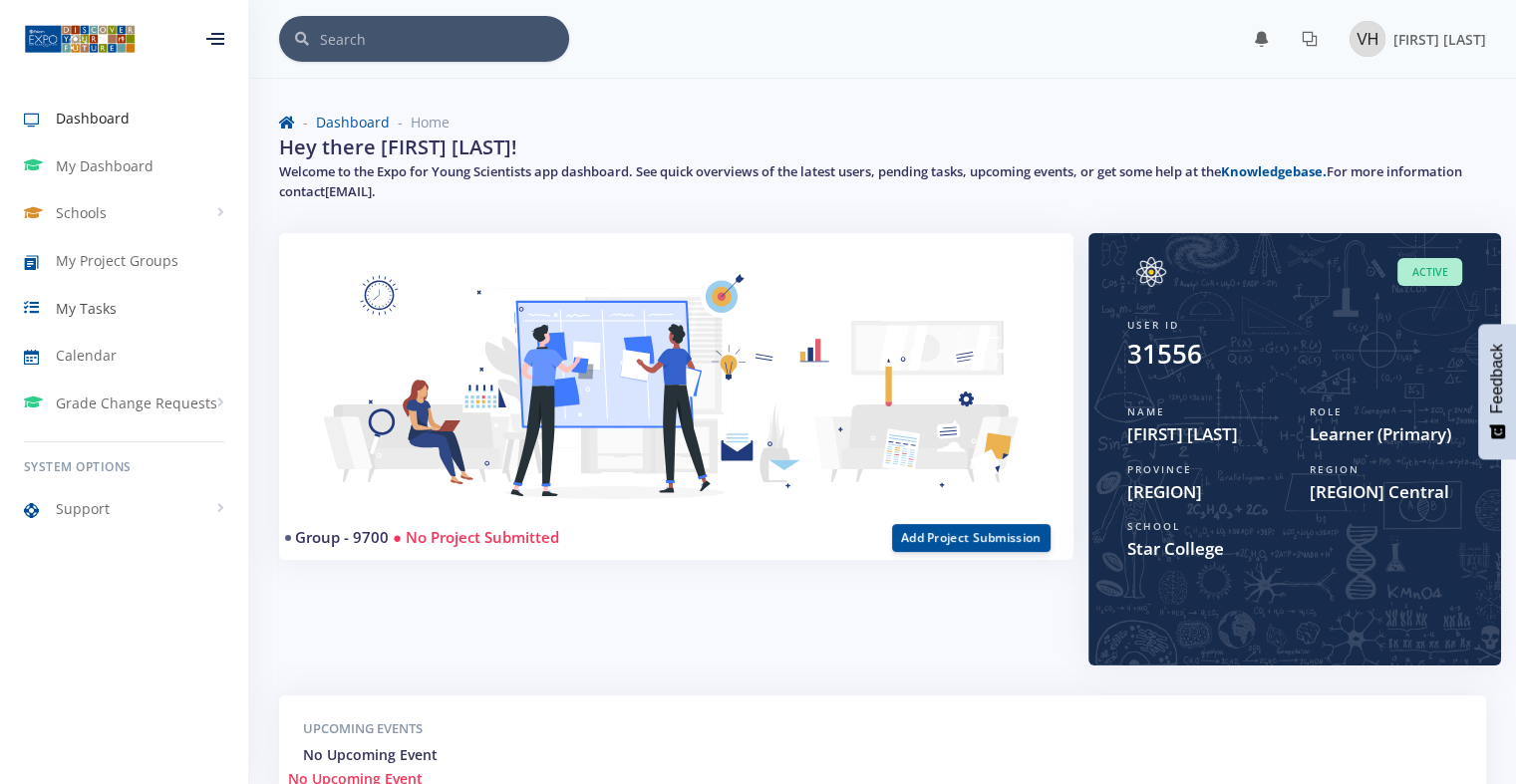 click on "My Tasks" at bounding box center [86, 308] 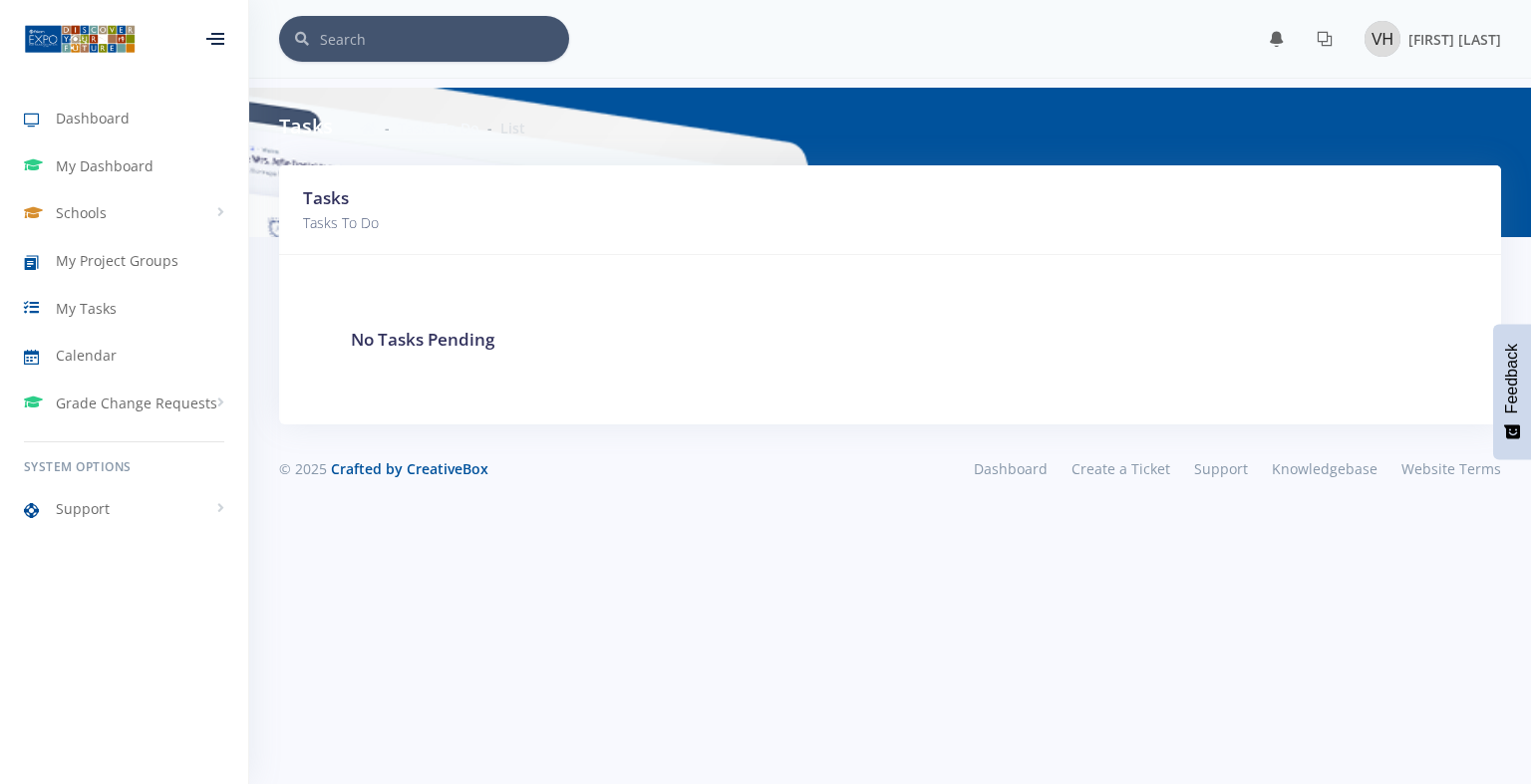 scroll, scrollTop: 0, scrollLeft: 0, axis: both 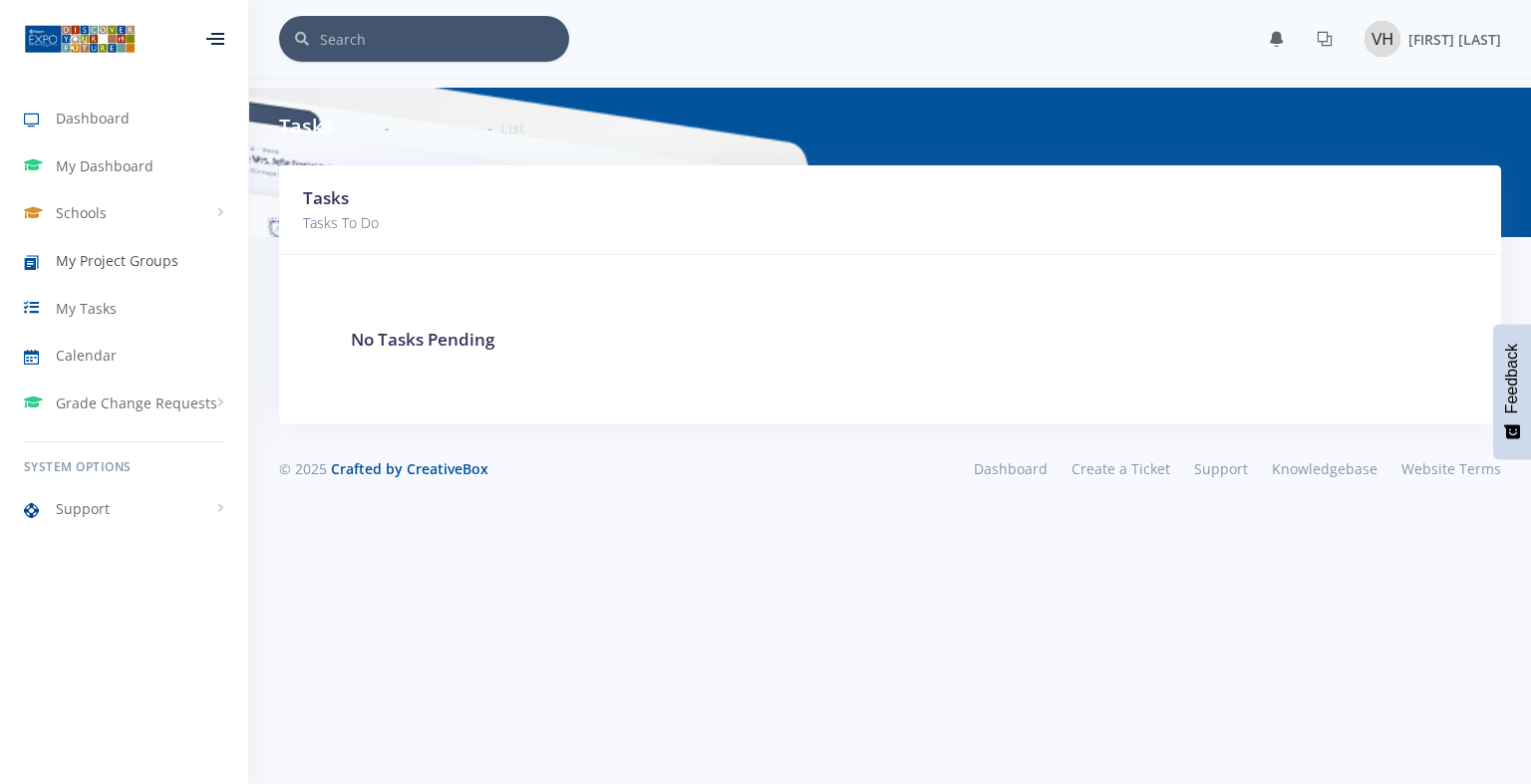 click on "My Project Groups" at bounding box center [124, 261] 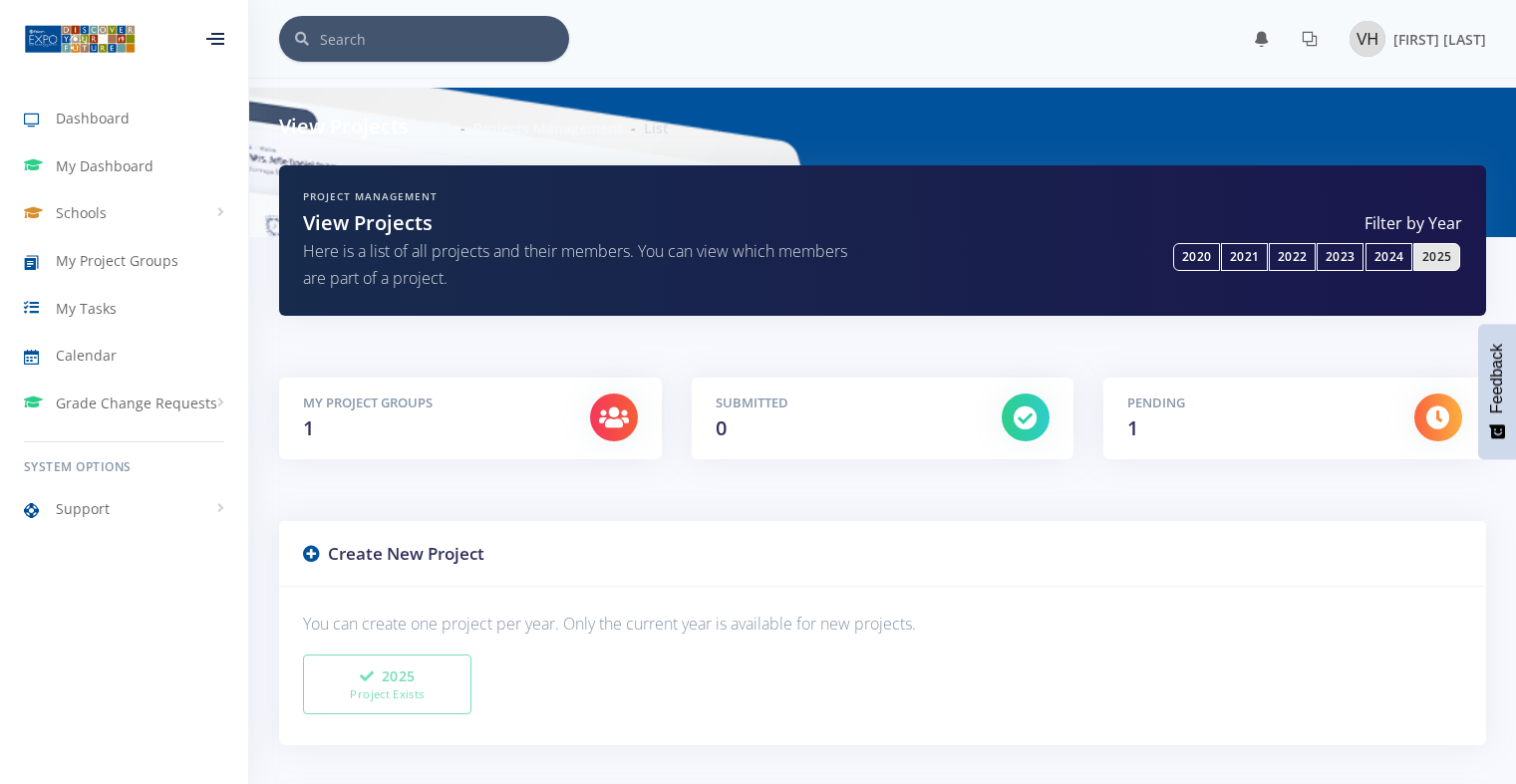 scroll, scrollTop: 0, scrollLeft: 0, axis: both 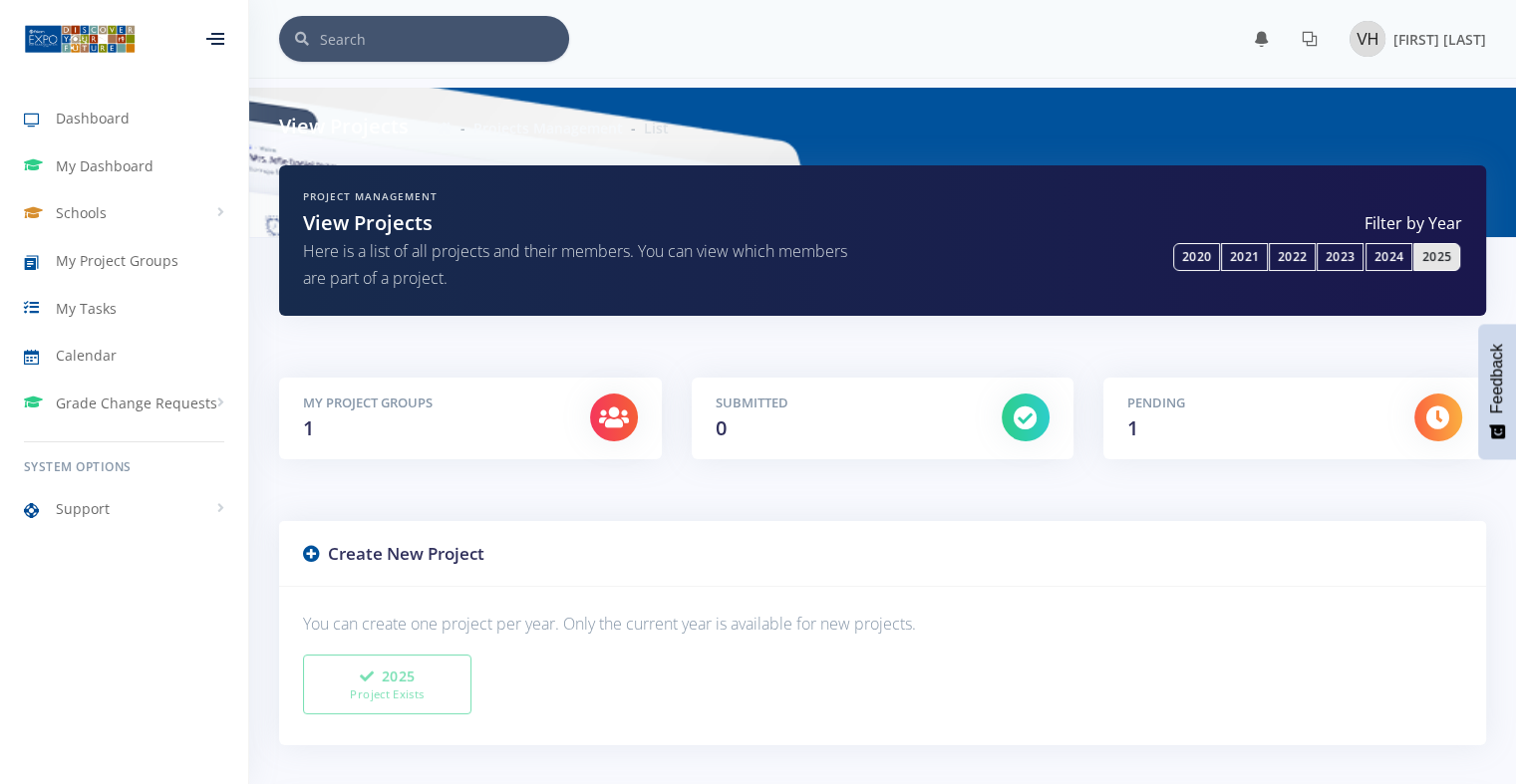 click on "Pending" at bounding box center [1256, 403] 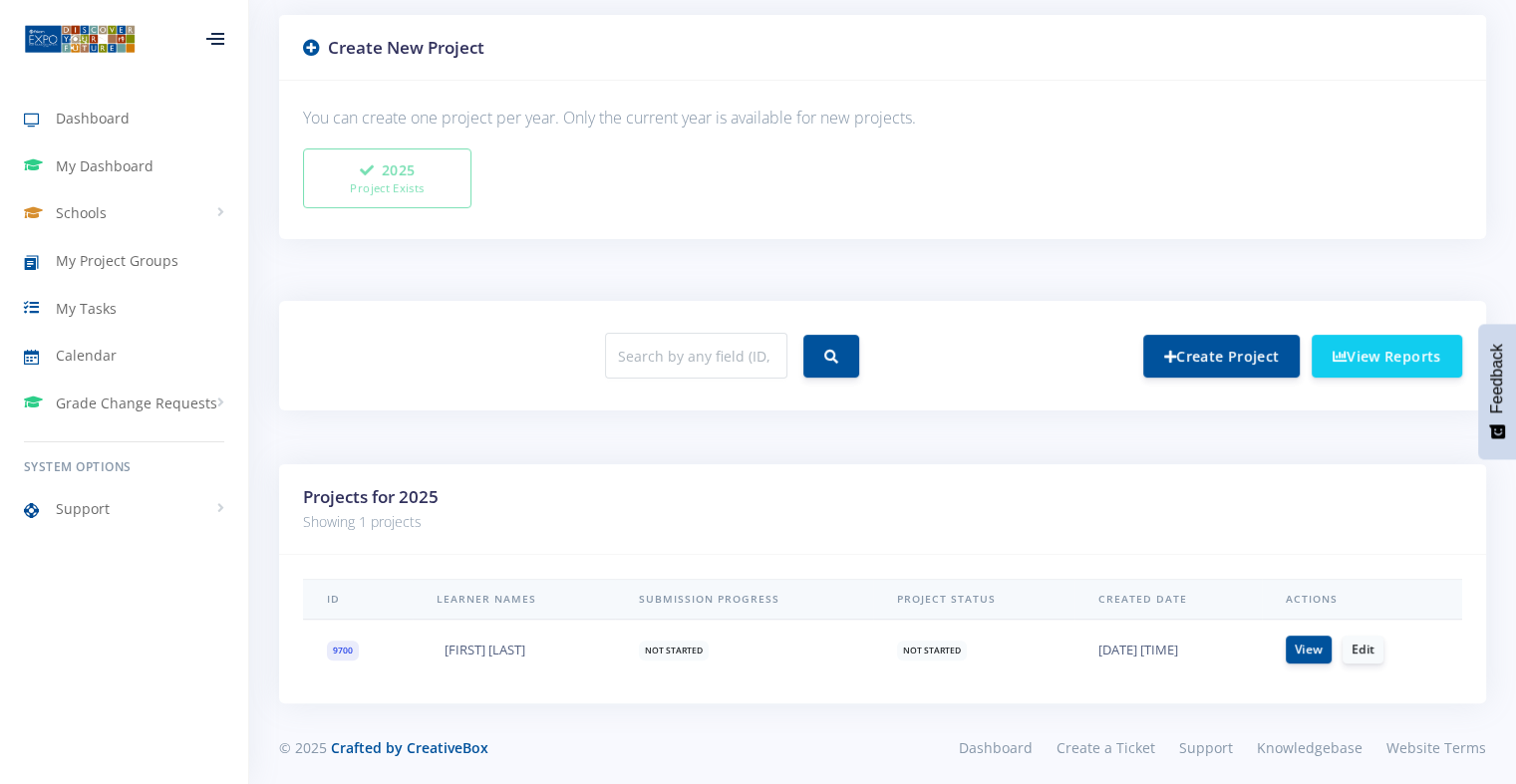 scroll, scrollTop: 512, scrollLeft: 0, axis: vertical 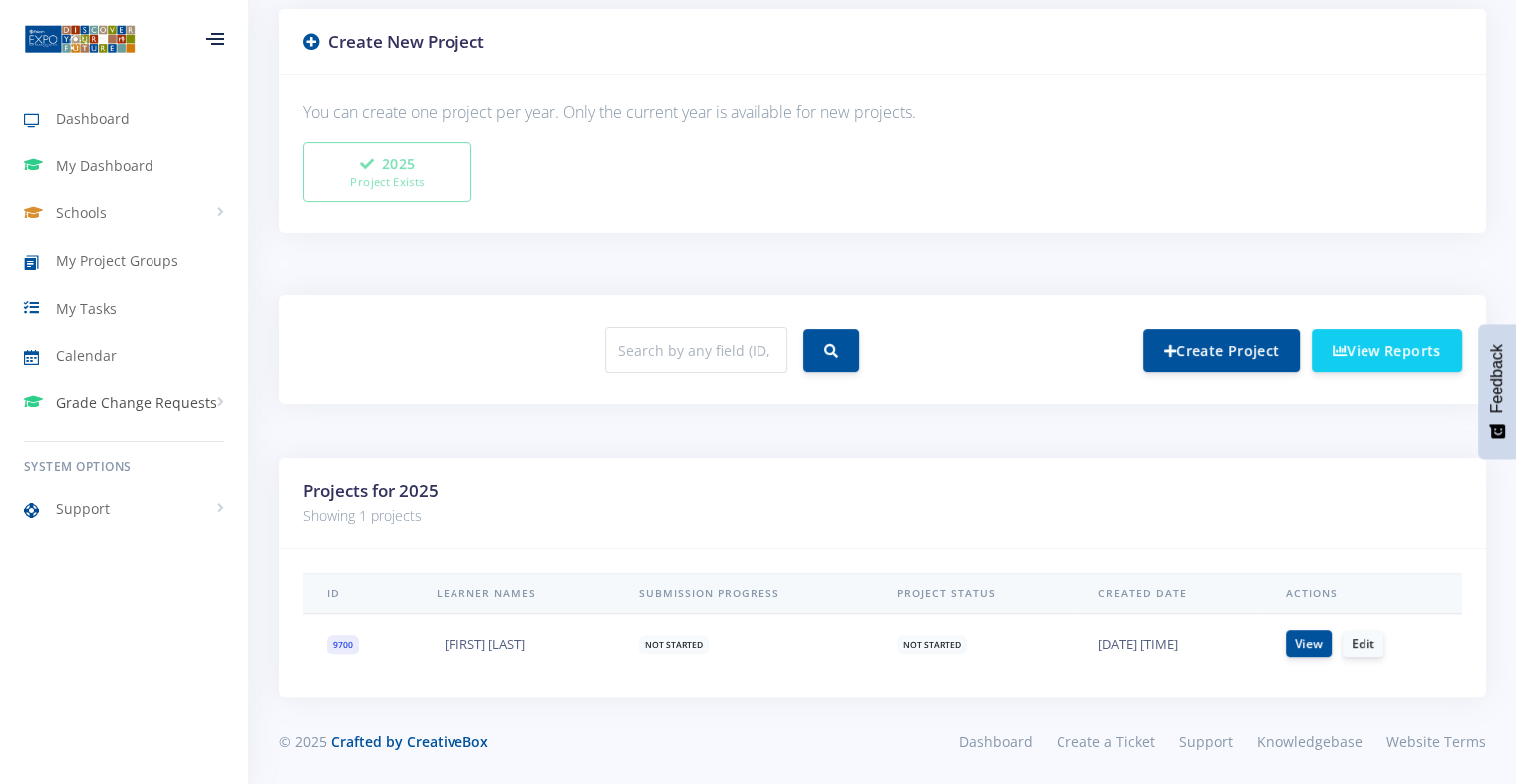 click on "Grade Change Requests" at bounding box center [137, 402] 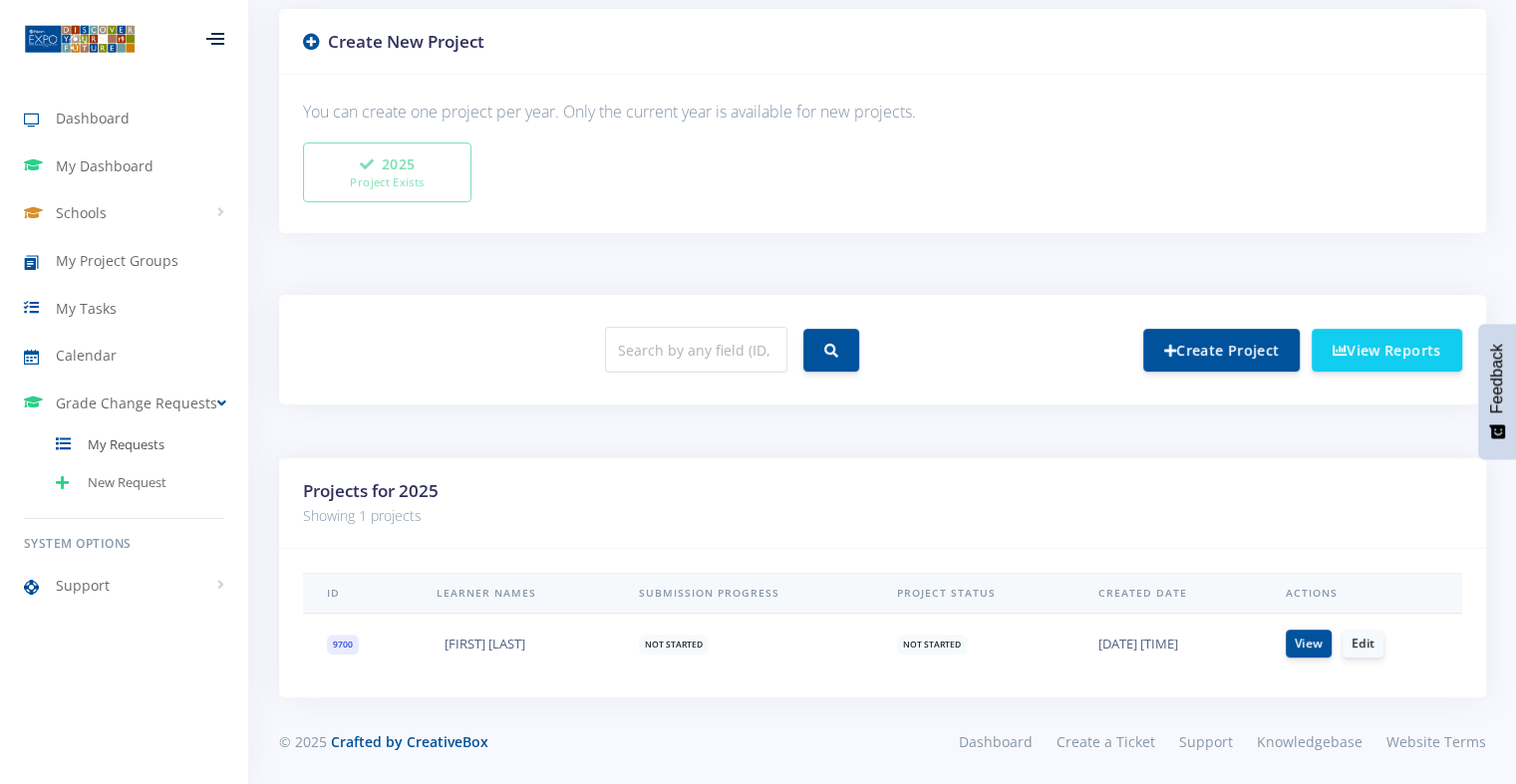click on "My Requests" at bounding box center [124, 444] 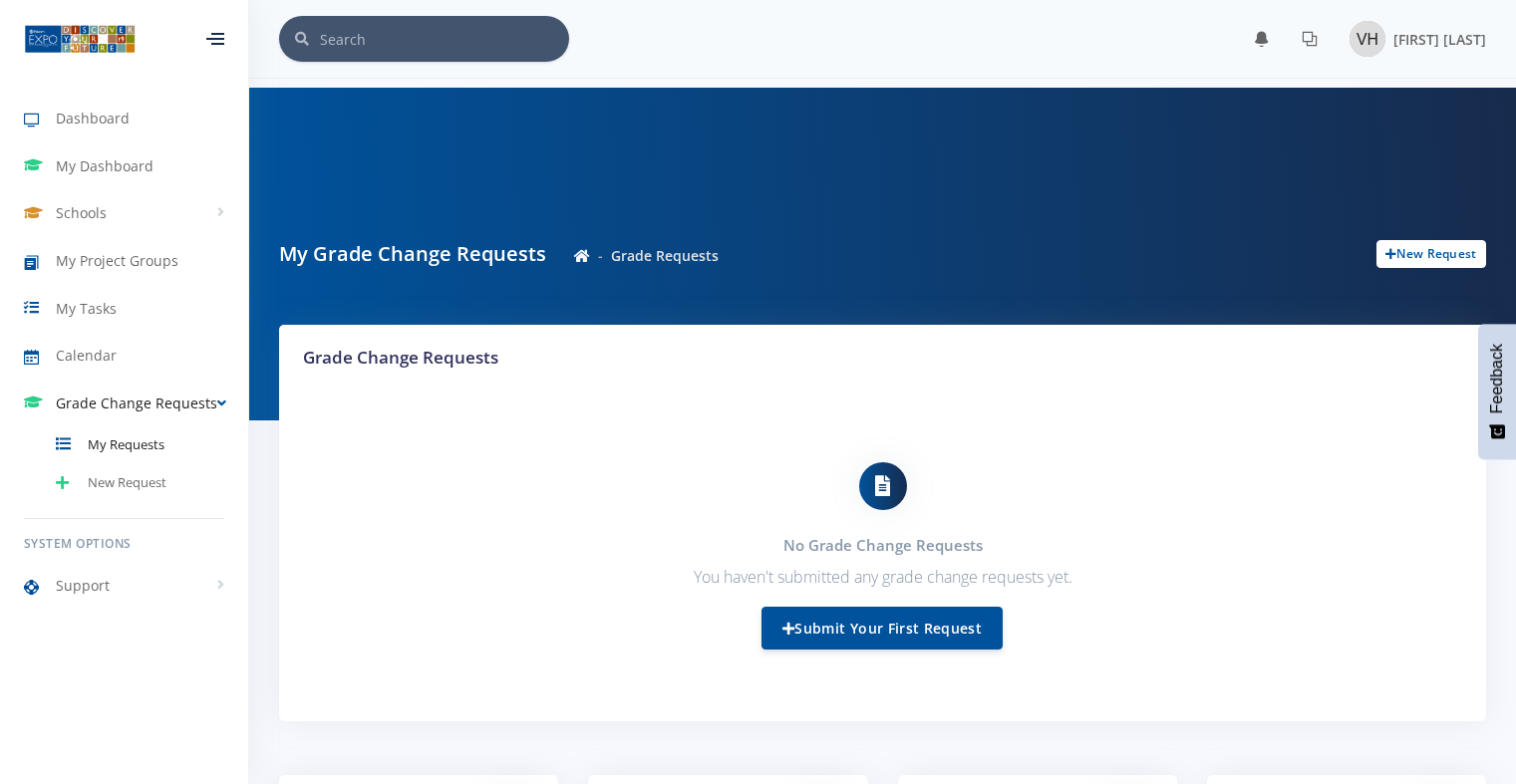 scroll, scrollTop: 0, scrollLeft: 0, axis: both 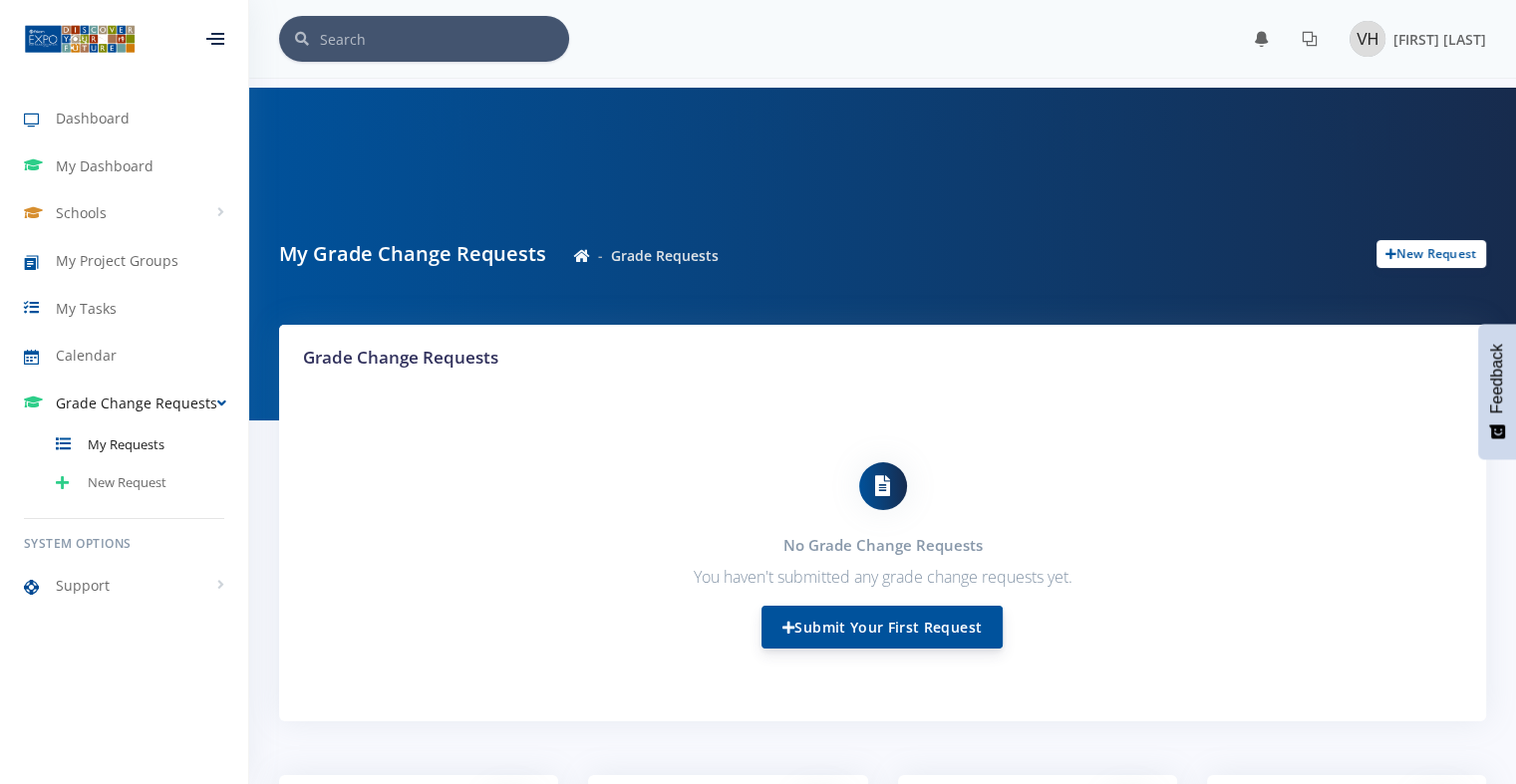 click on "Submit Your First Request" at bounding box center (882, 627) 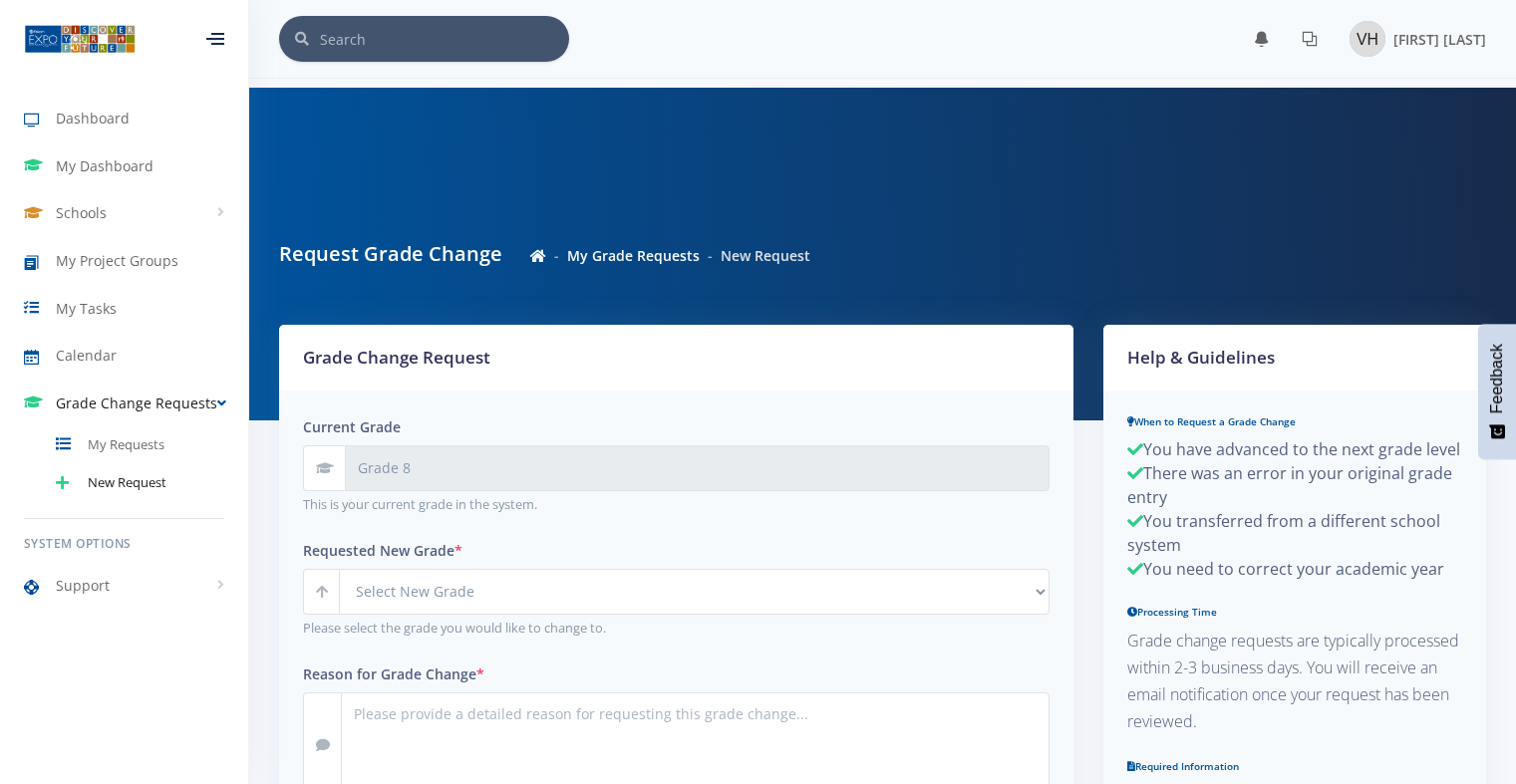 scroll, scrollTop: 0, scrollLeft: 0, axis: both 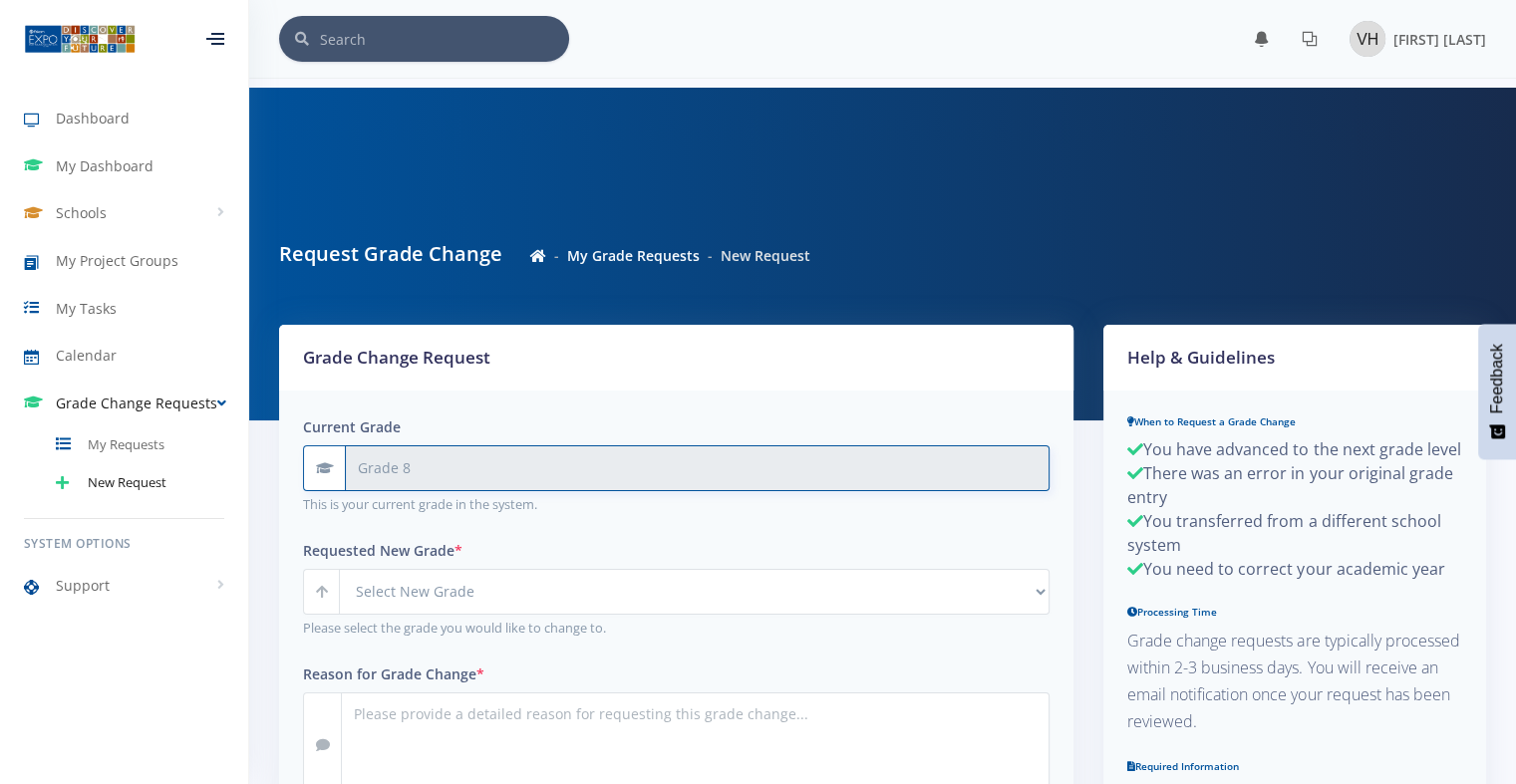 click on "Grade 8" at bounding box center [697, 468] 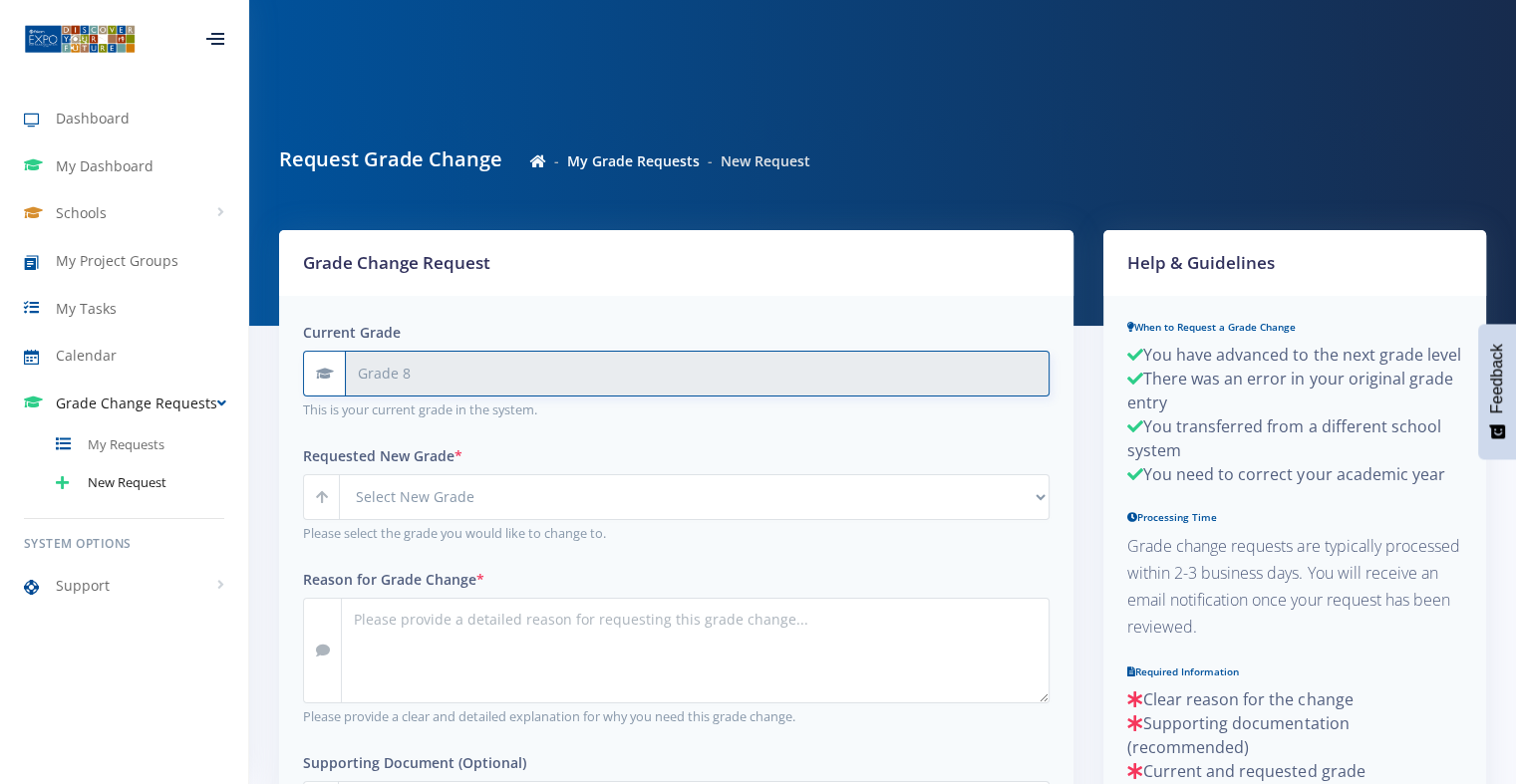 scroll, scrollTop: 96, scrollLeft: 0, axis: vertical 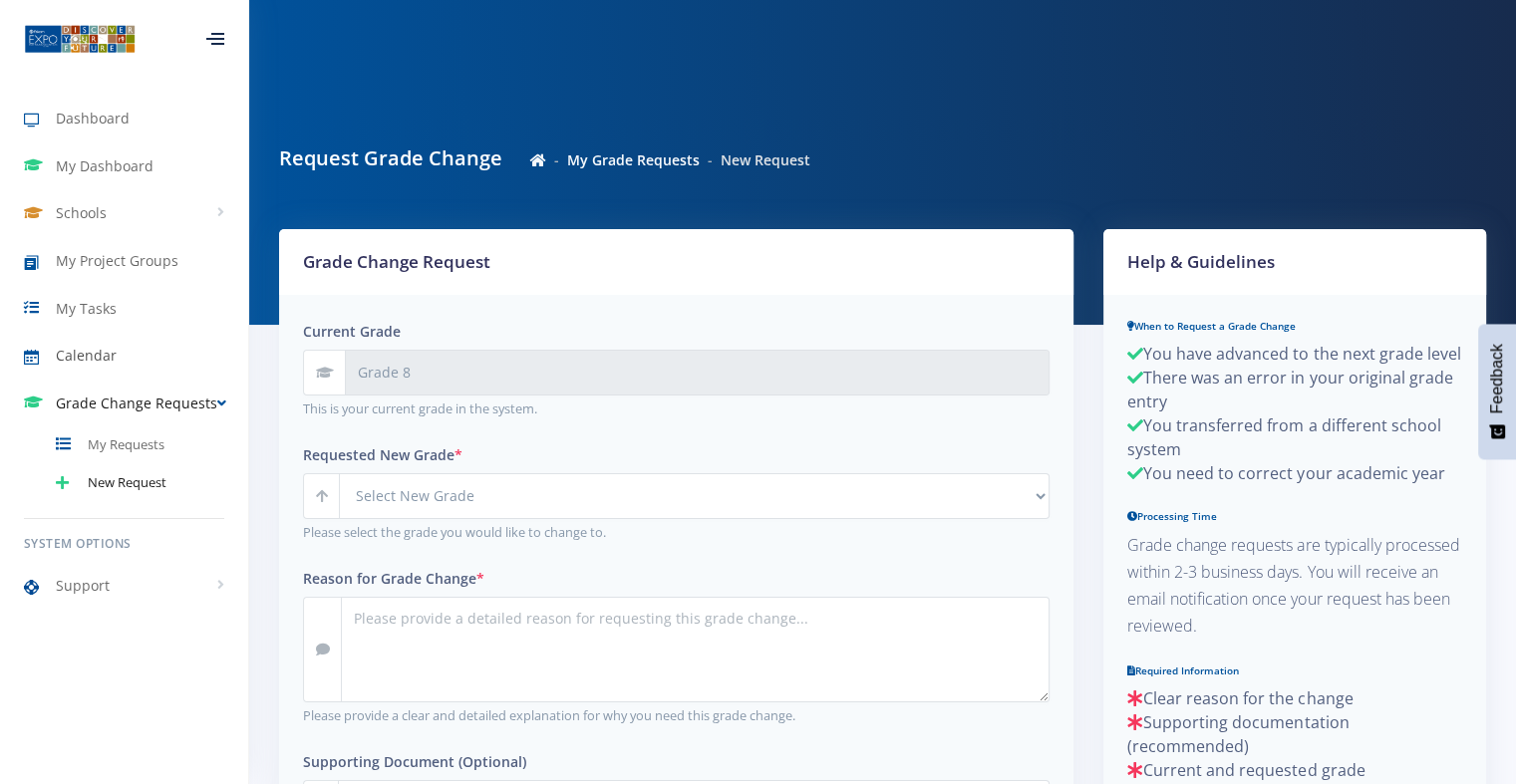 click on "Calendar" at bounding box center [124, 356] 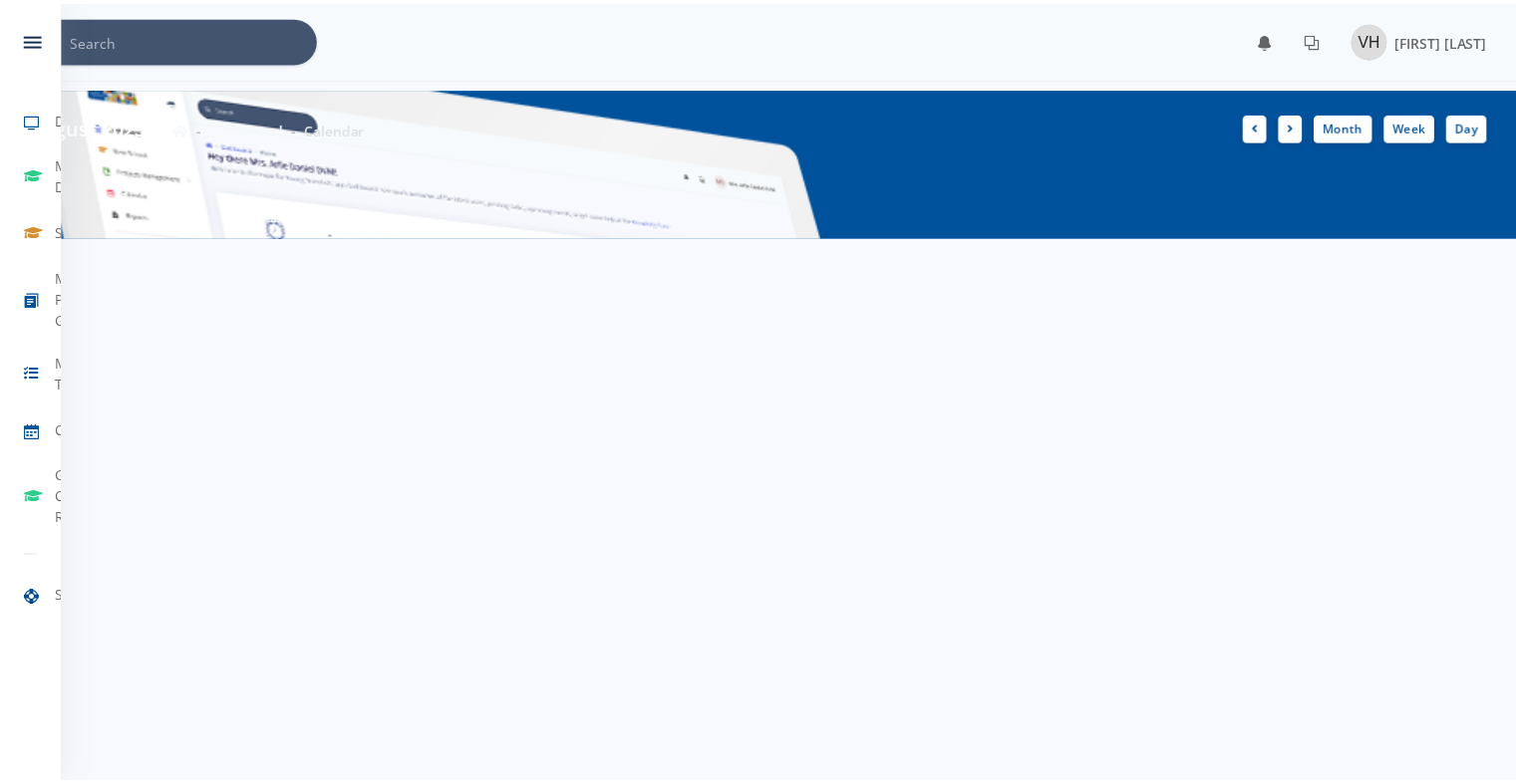 scroll, scrollTop: 0, scrollLeft: 0, axis: both 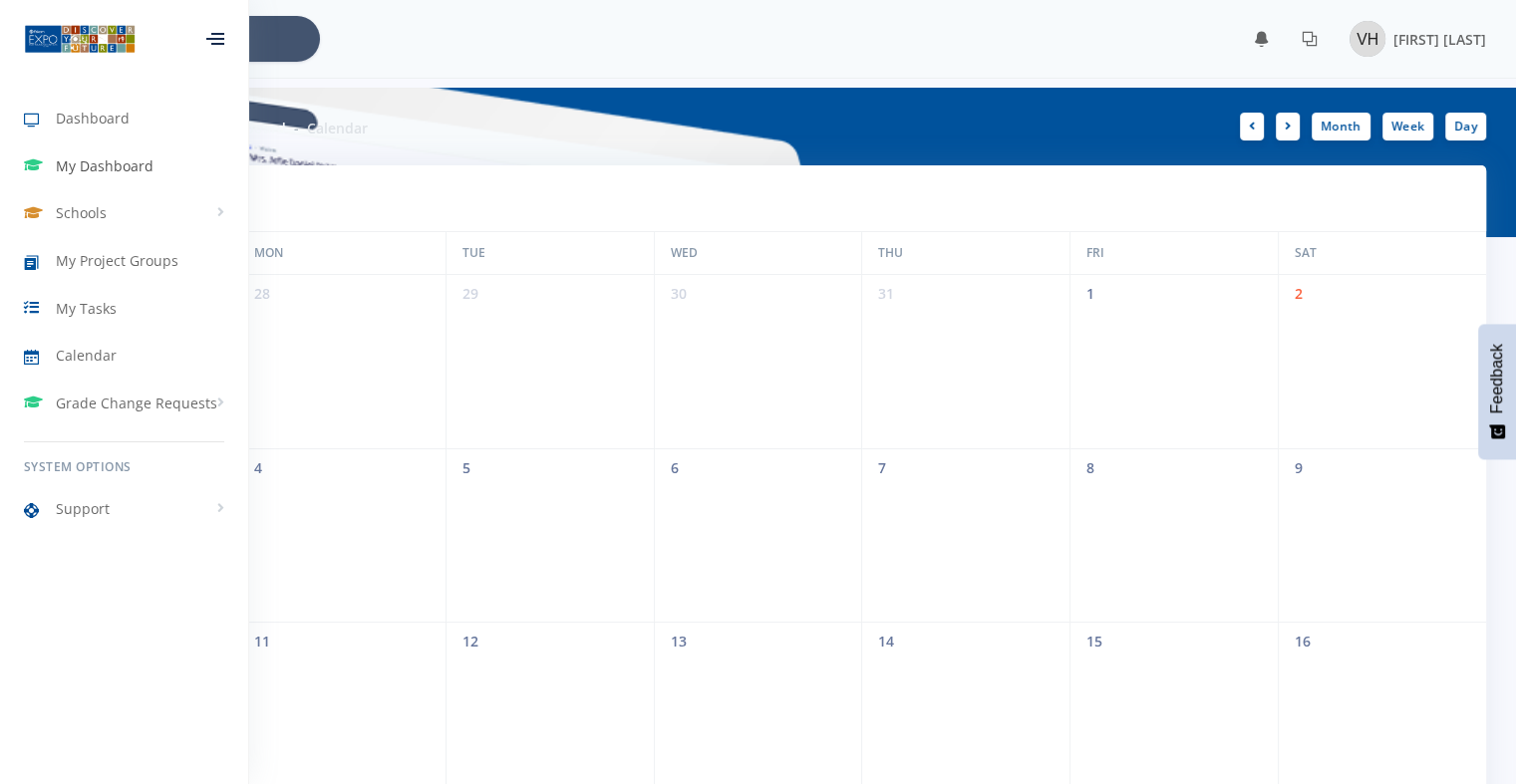 click on "My Dashboard" at bounding box center [124, 166] 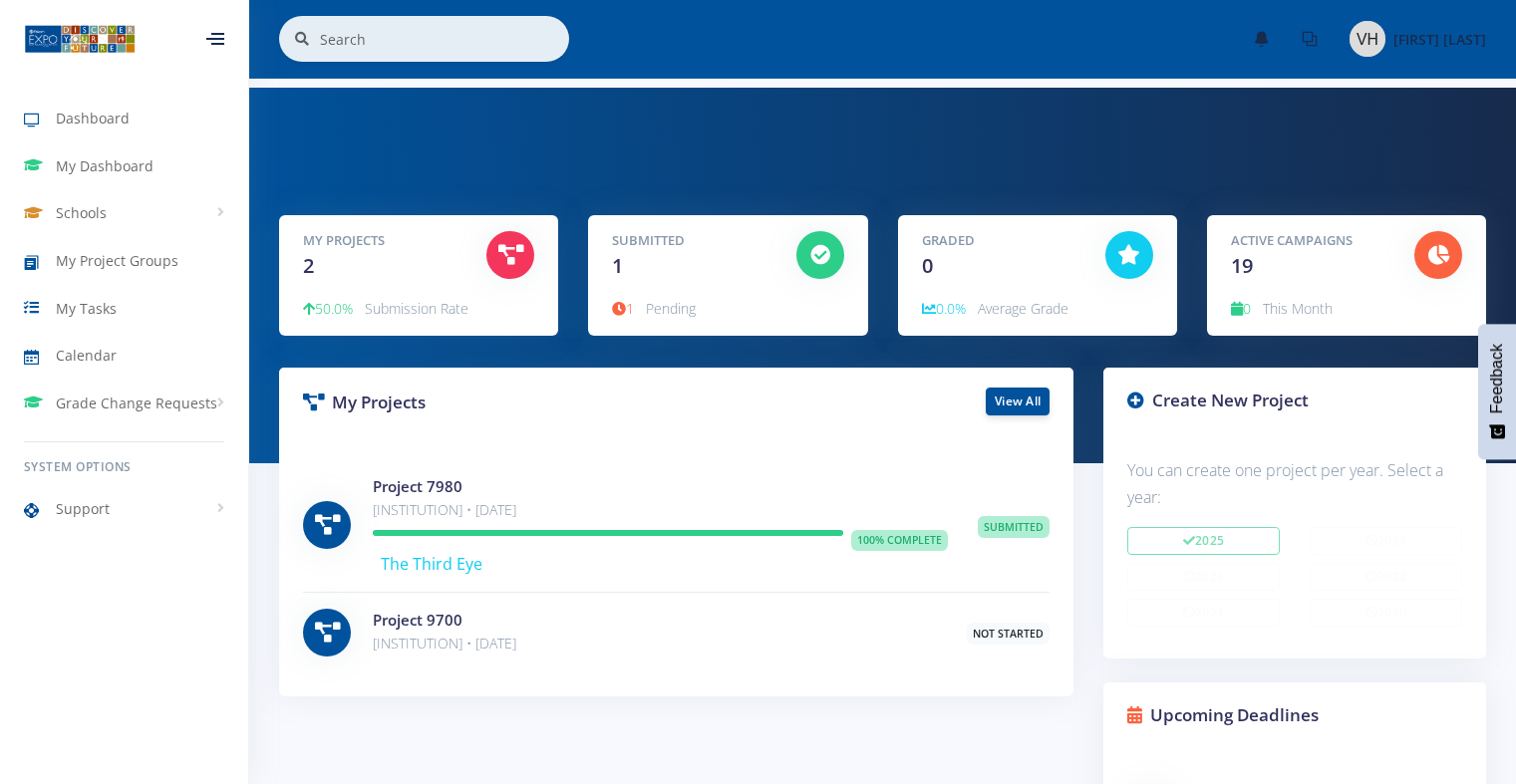 scroll, scrollTop: 0, scrollLeft: 0, axis: both 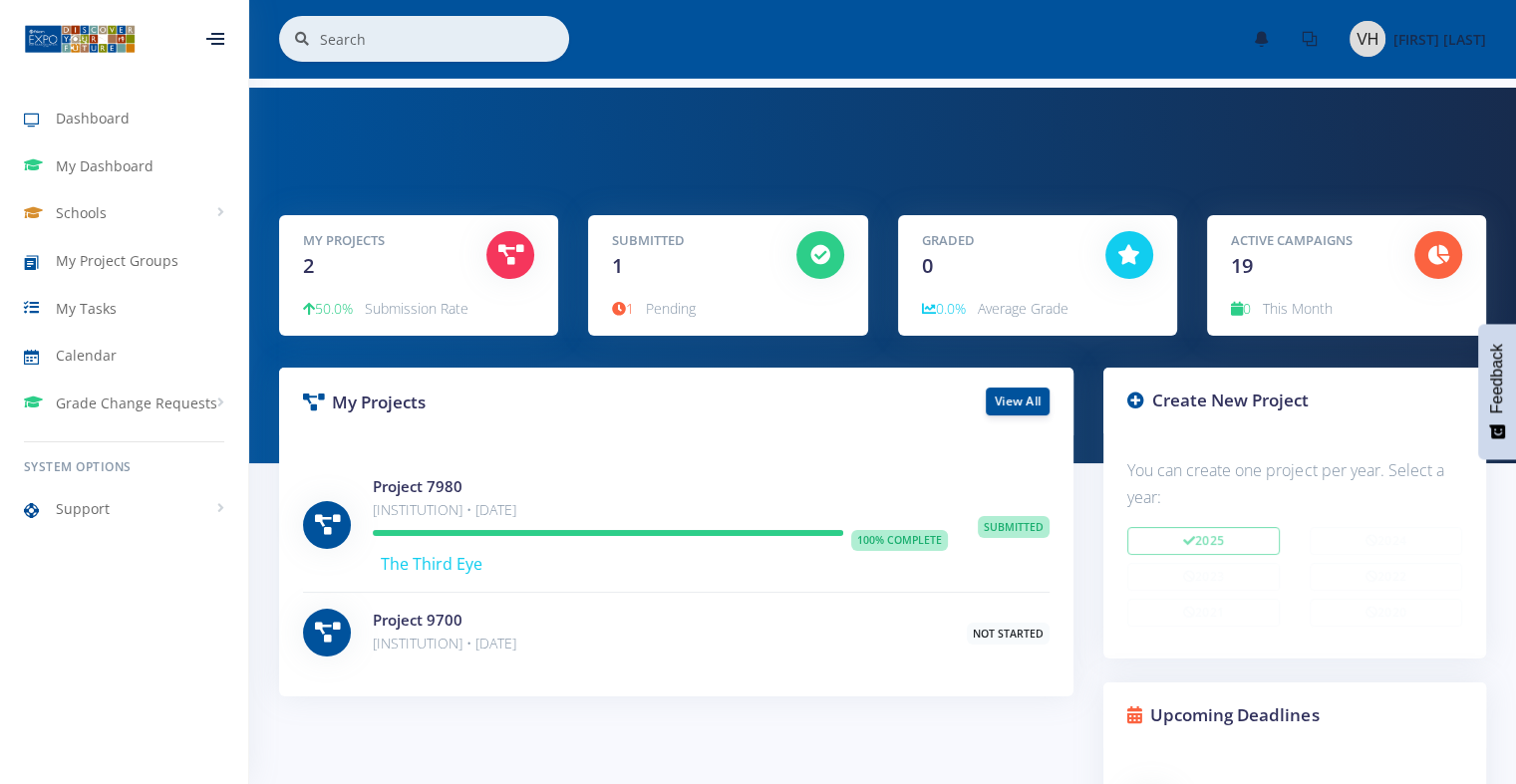 click on "Project 7980
Star College •
Jul 22, 2024
100% Complete
The Third Eye" at bounding box center [660, 525] 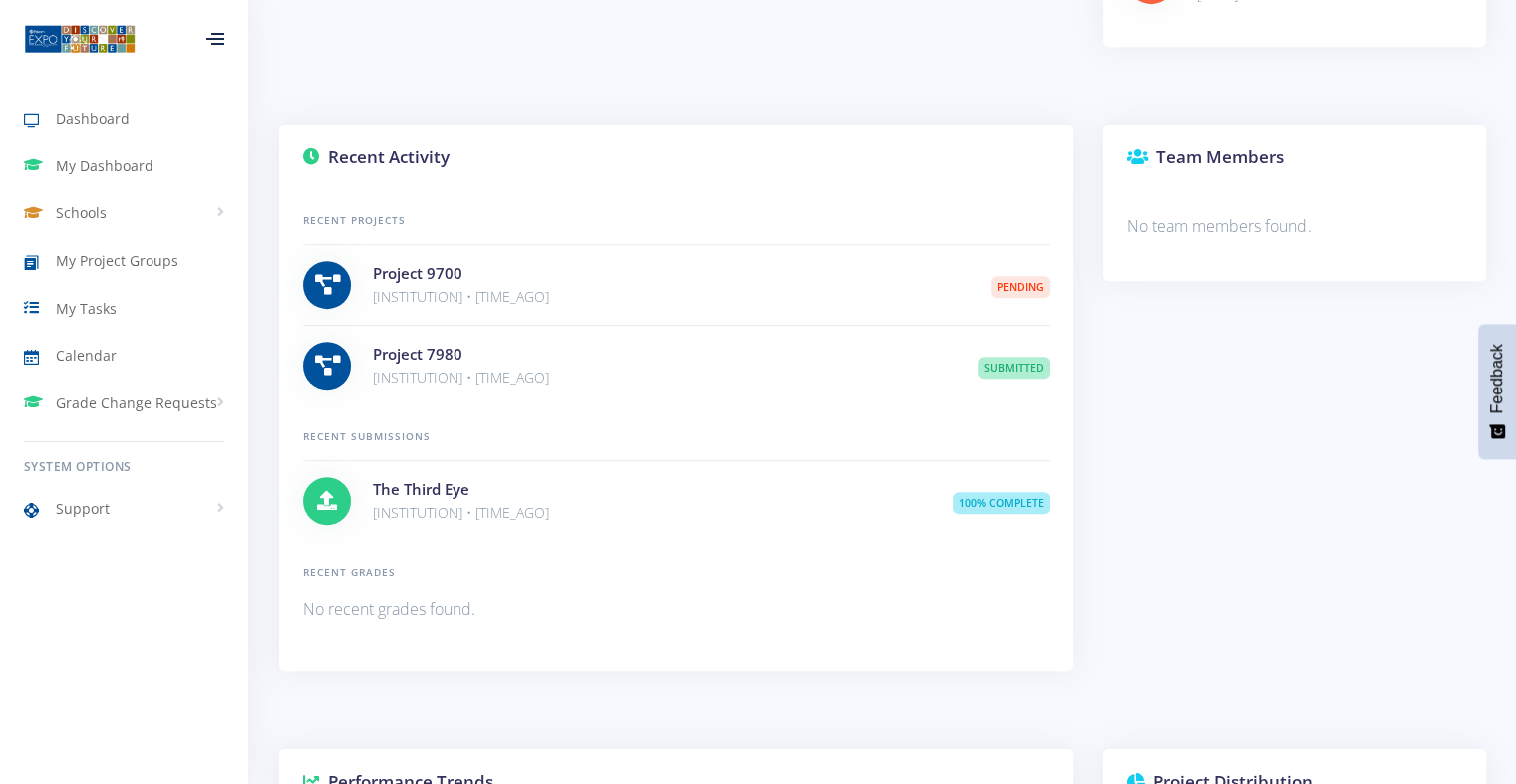 scroll, scrollTop: 1172, scrollLeft: 0, axis: vertical 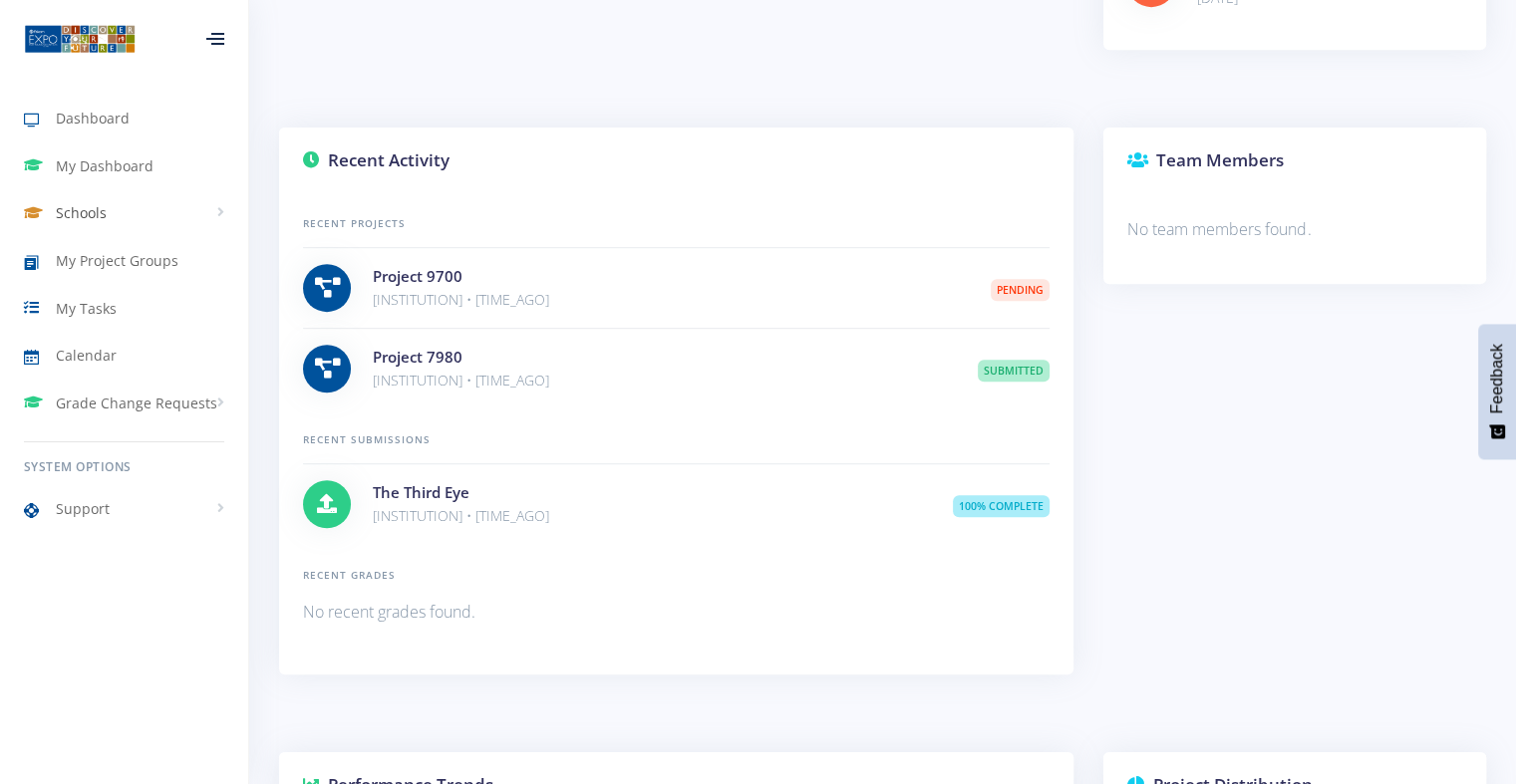 click on "Schools" at bounding box center (124, 213) 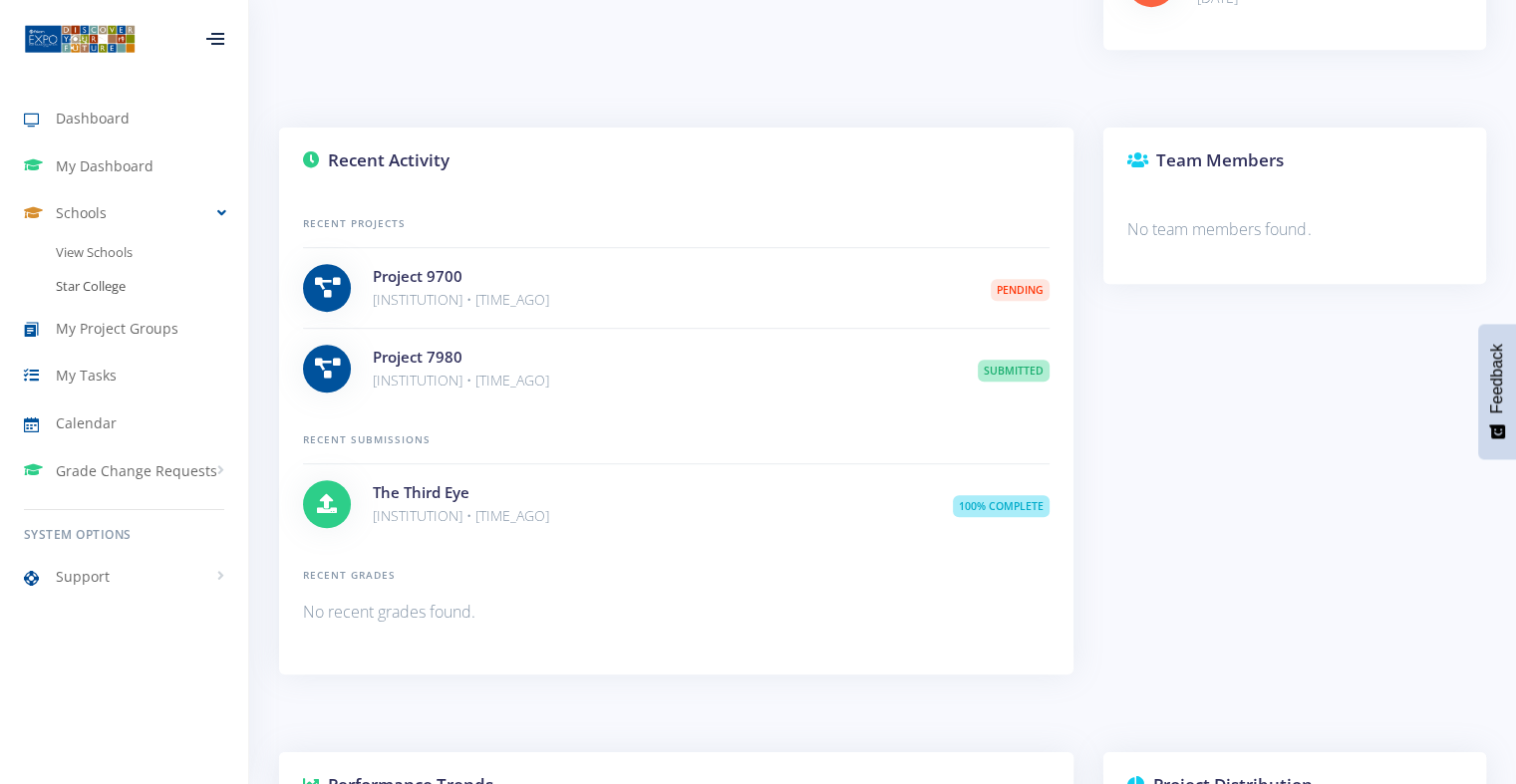 click on "Star College" at bounding box center [124, 287] 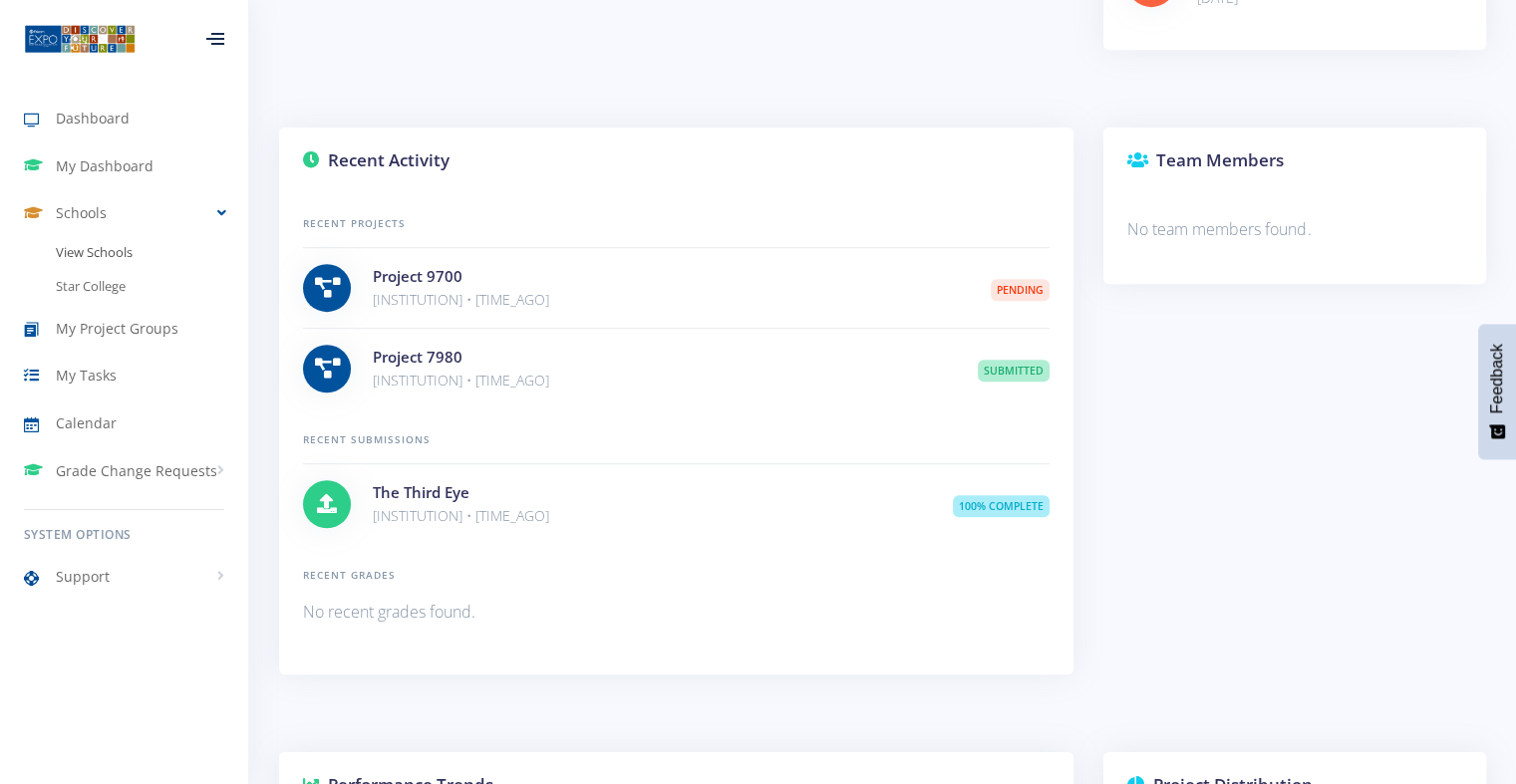click on "View Schools" at bounding box center [124, 253] 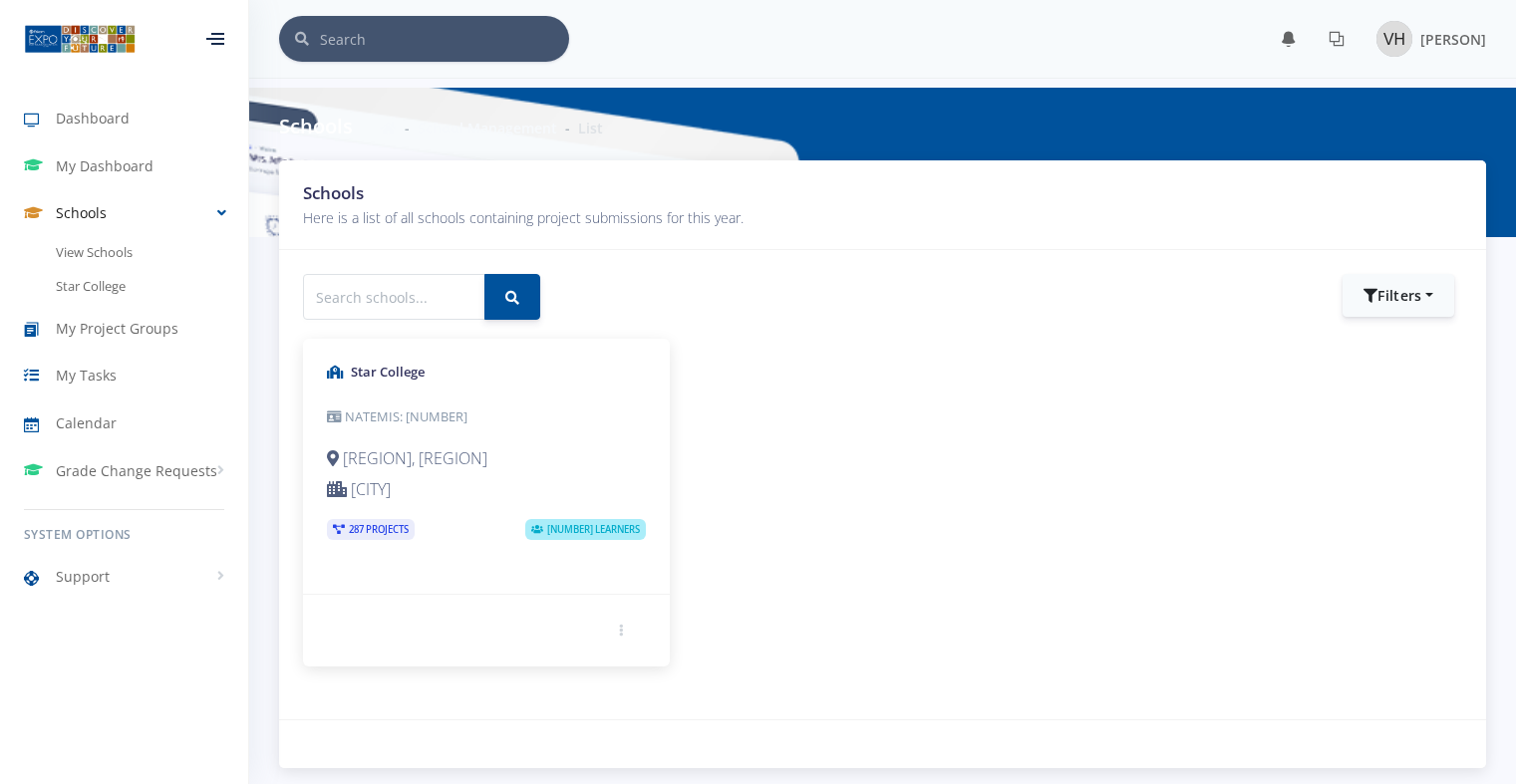 scroll, scrollTop: 0, scrollLeft: 0, axis: both 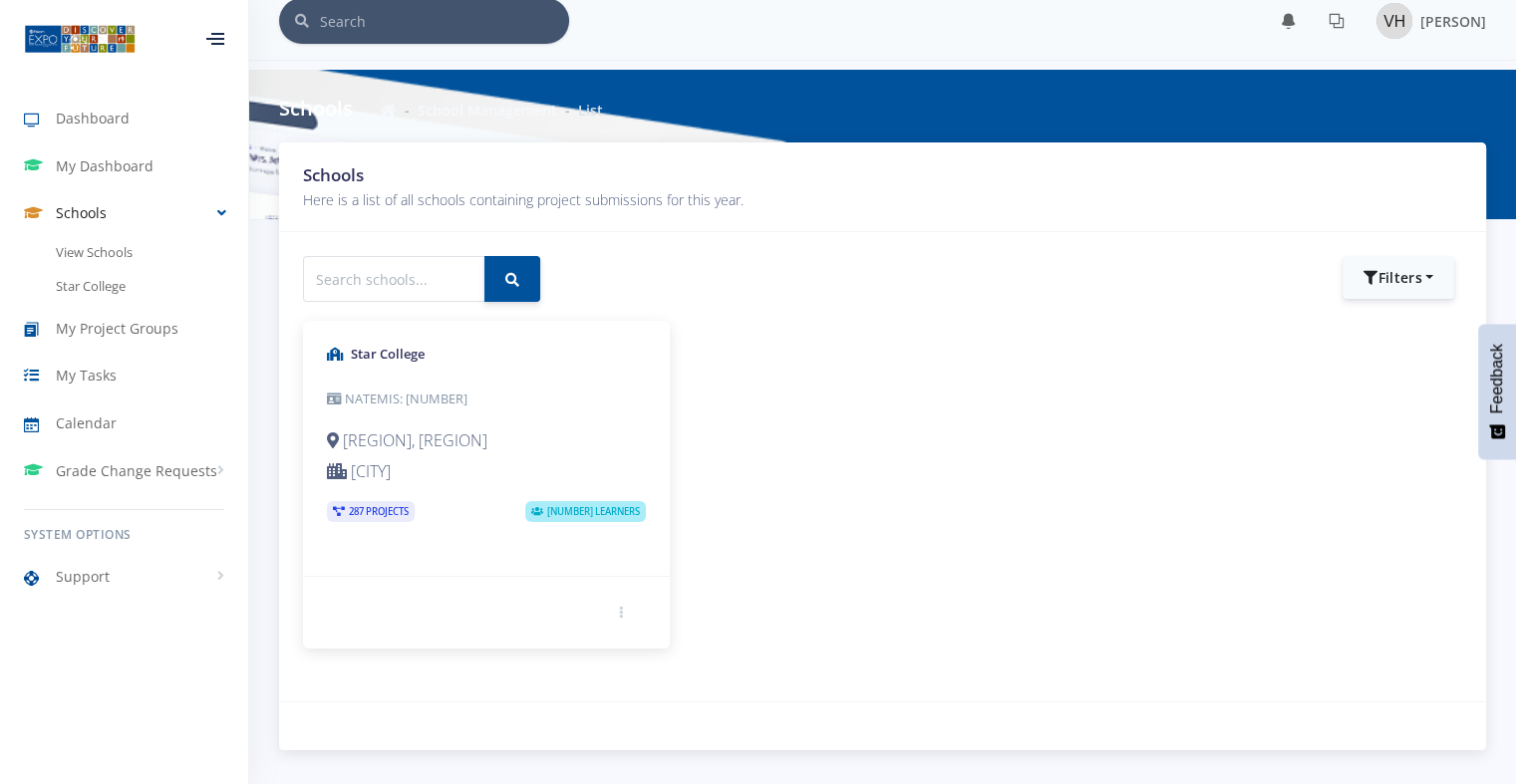 click on "NATEMIS: [NUMBER]" at bounding box center (486, 397) 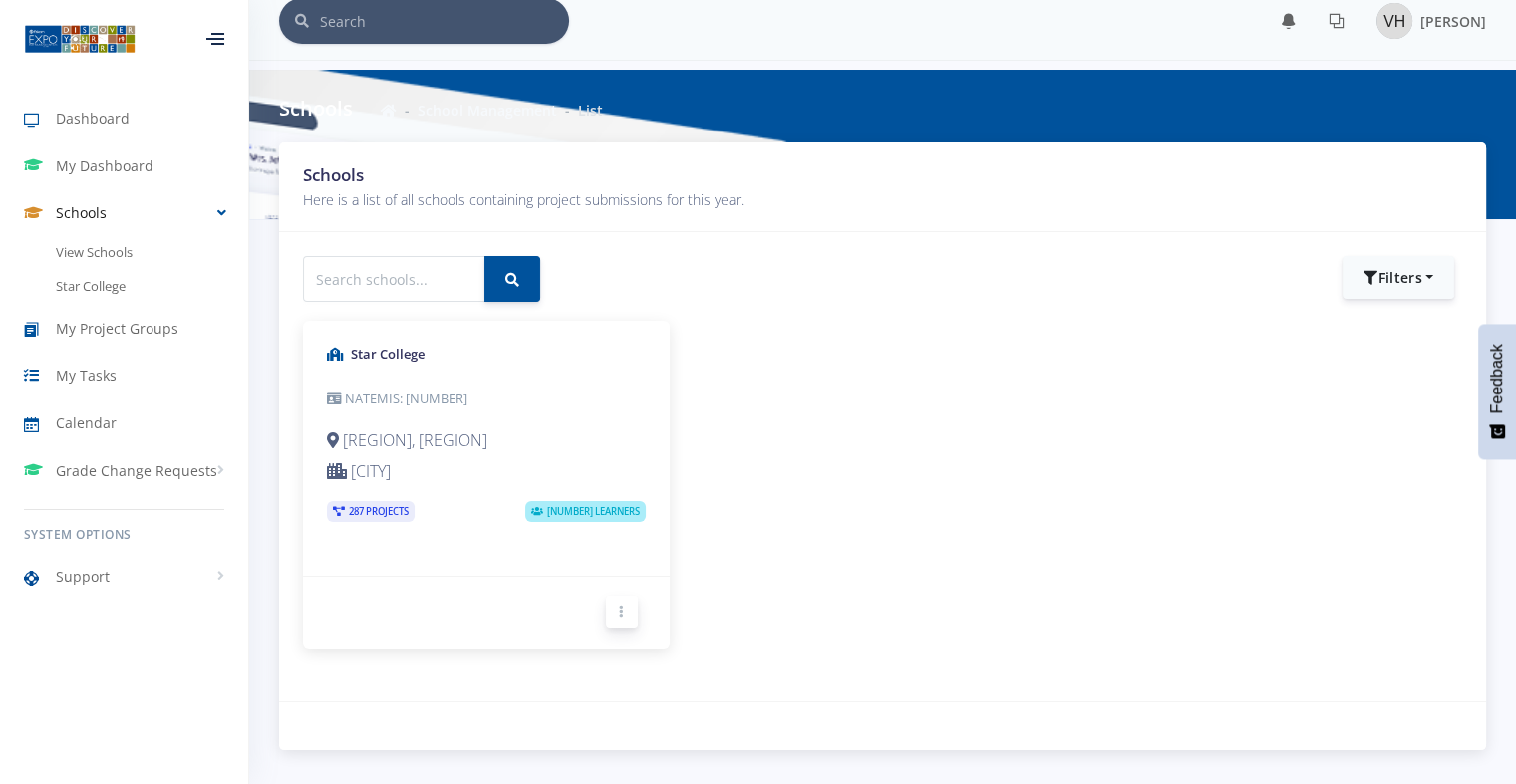 click at bounding box center (622, 612) 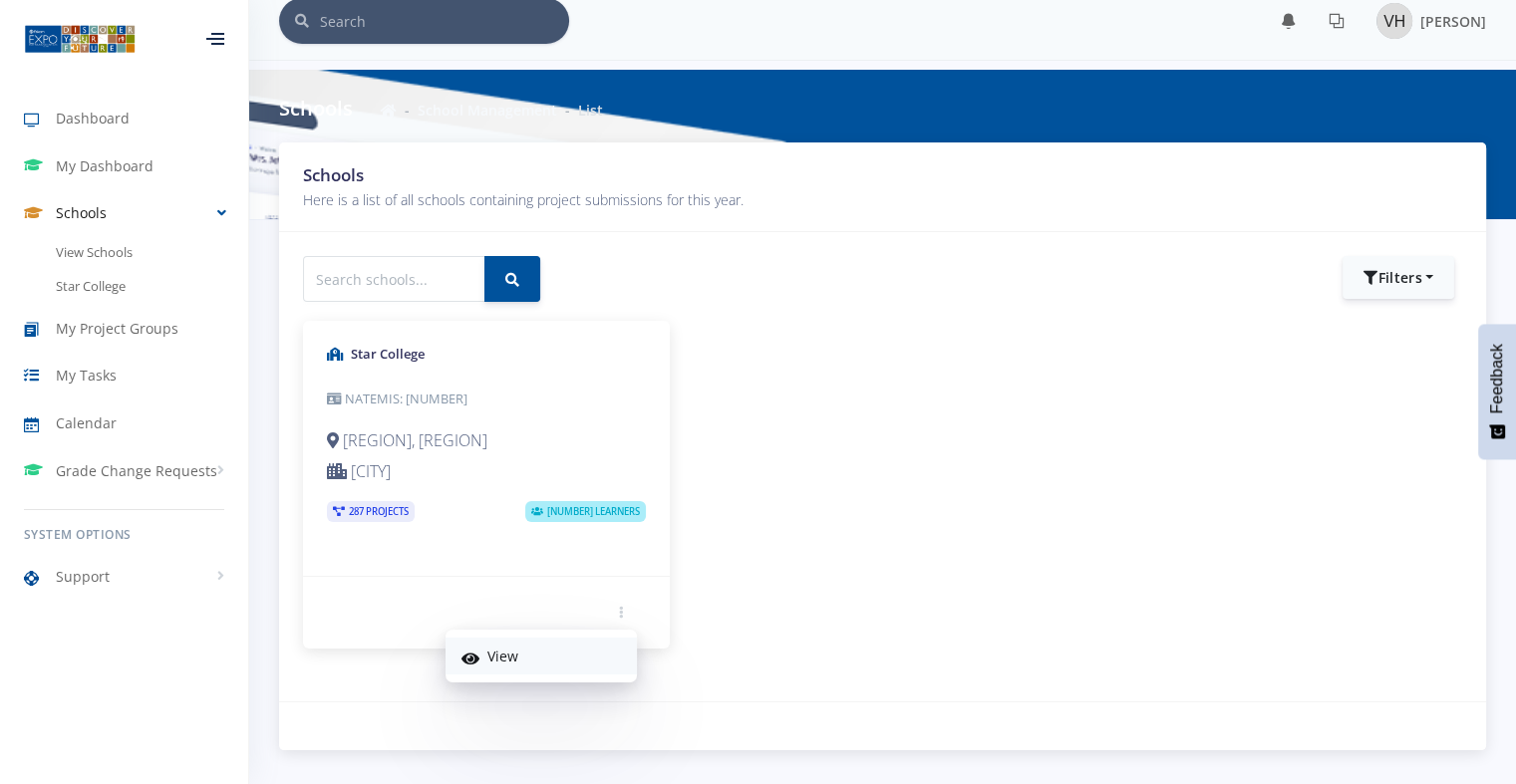 click on "View" at bounding box center [541, 655] 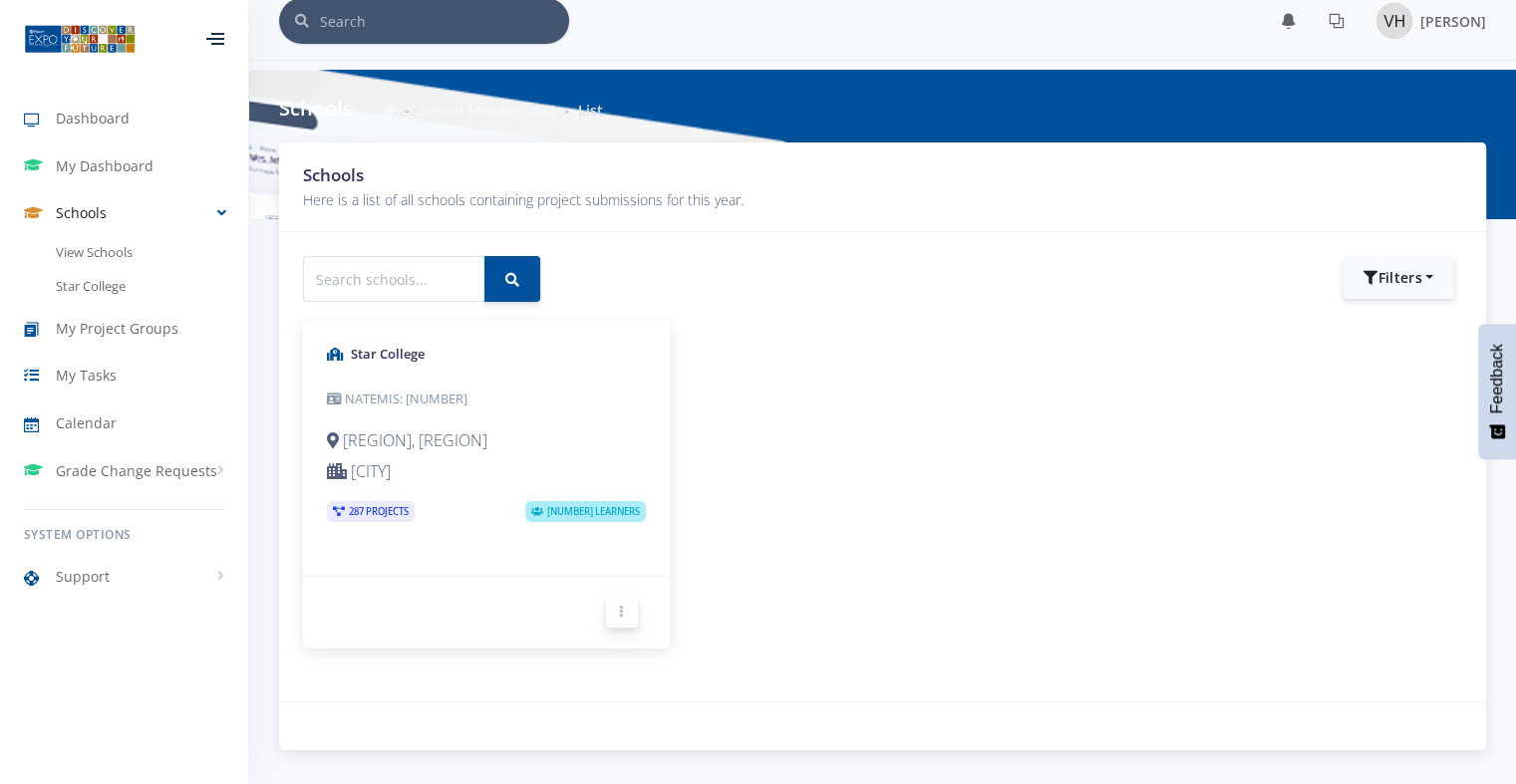 click at bounding box center [621, 612] 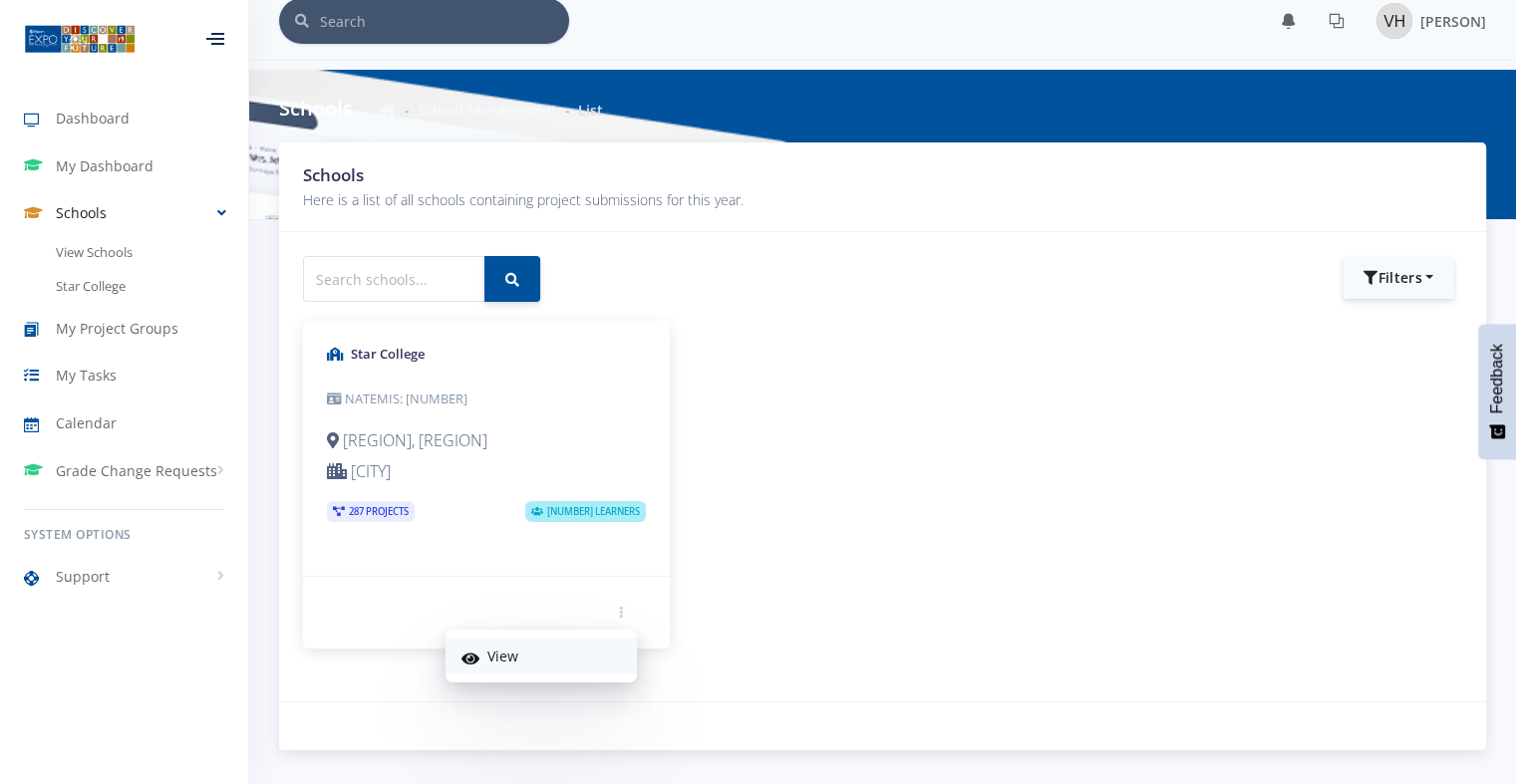 click on "View" at bounding box center [541, 655] 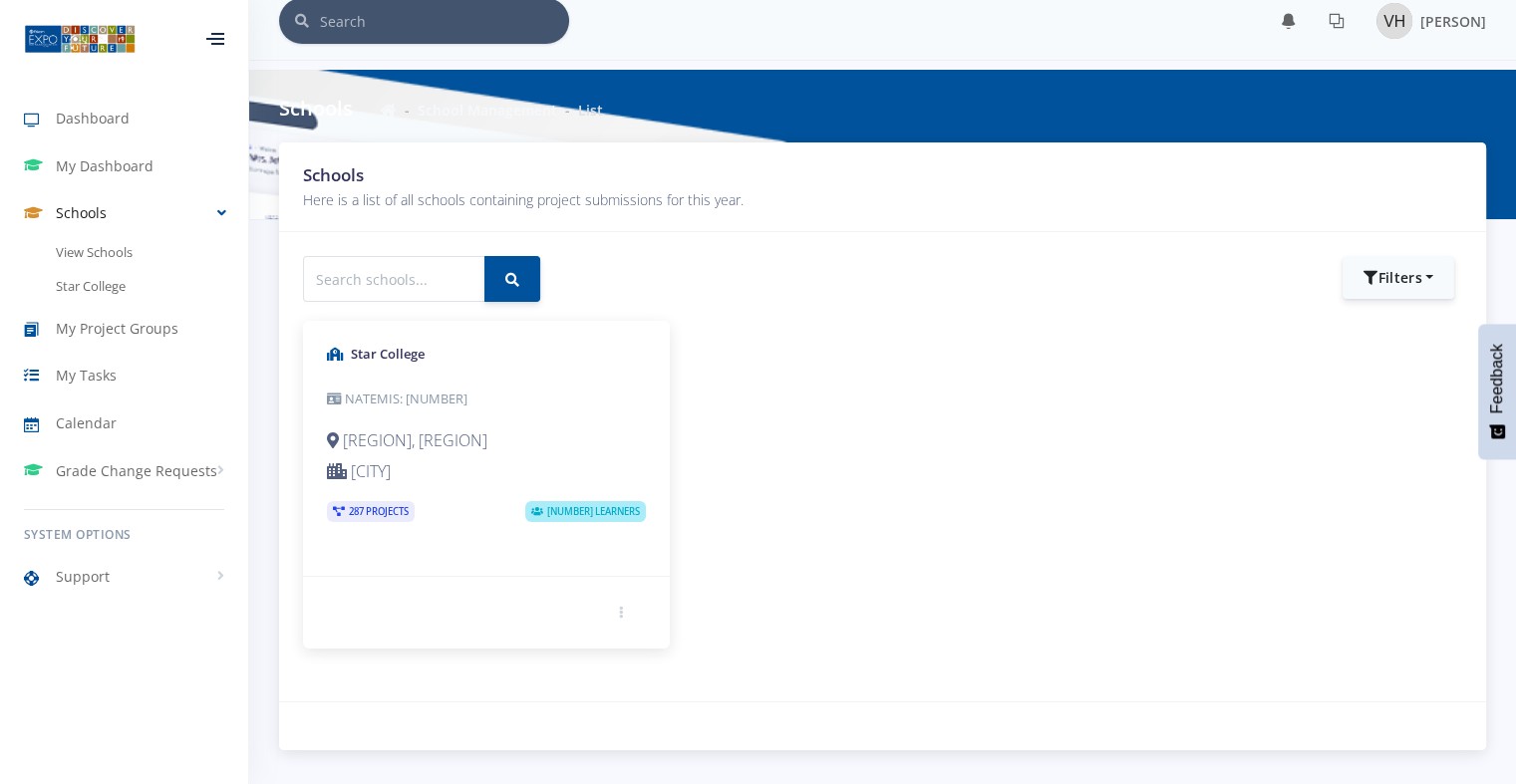 click on "Star College
NATEMIS: 500407555
Kwazulu Natal,
Kwazulu-Natal Central
Ethekwini" at bounding box center [486, 448] 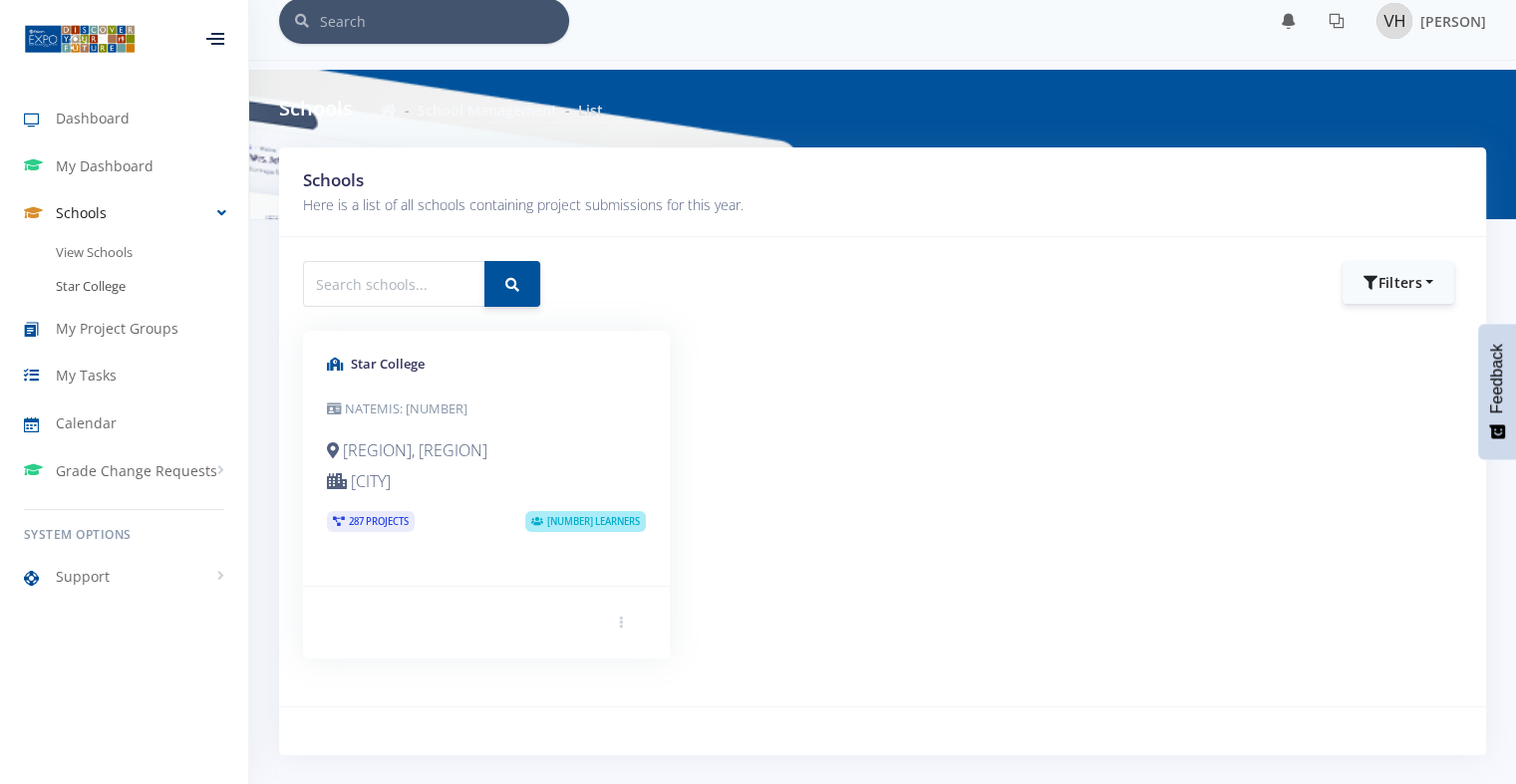 click on "Star College" at bounding box center (124, 287) 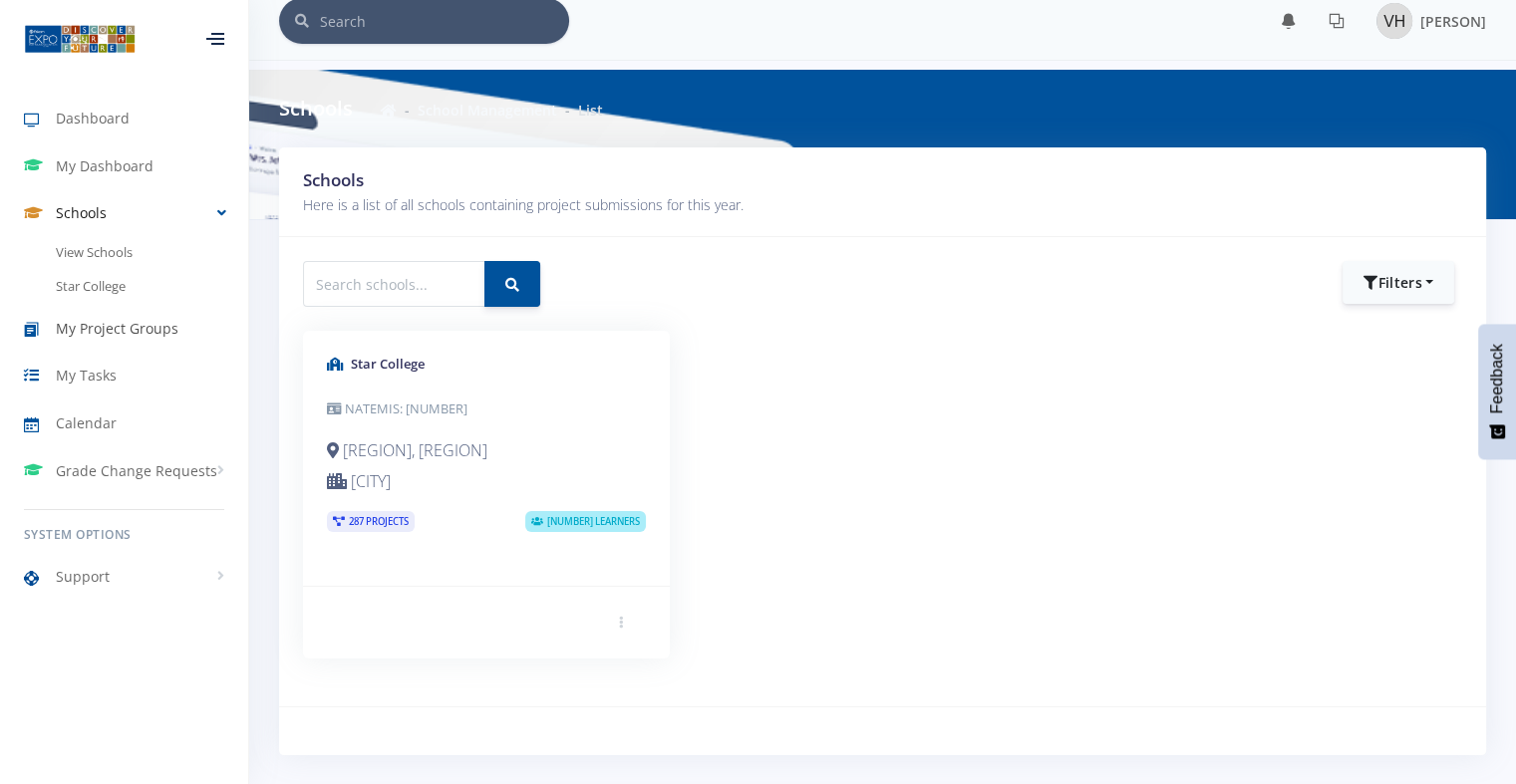 click on "My Project Groups" at bounding box center [117, 328] 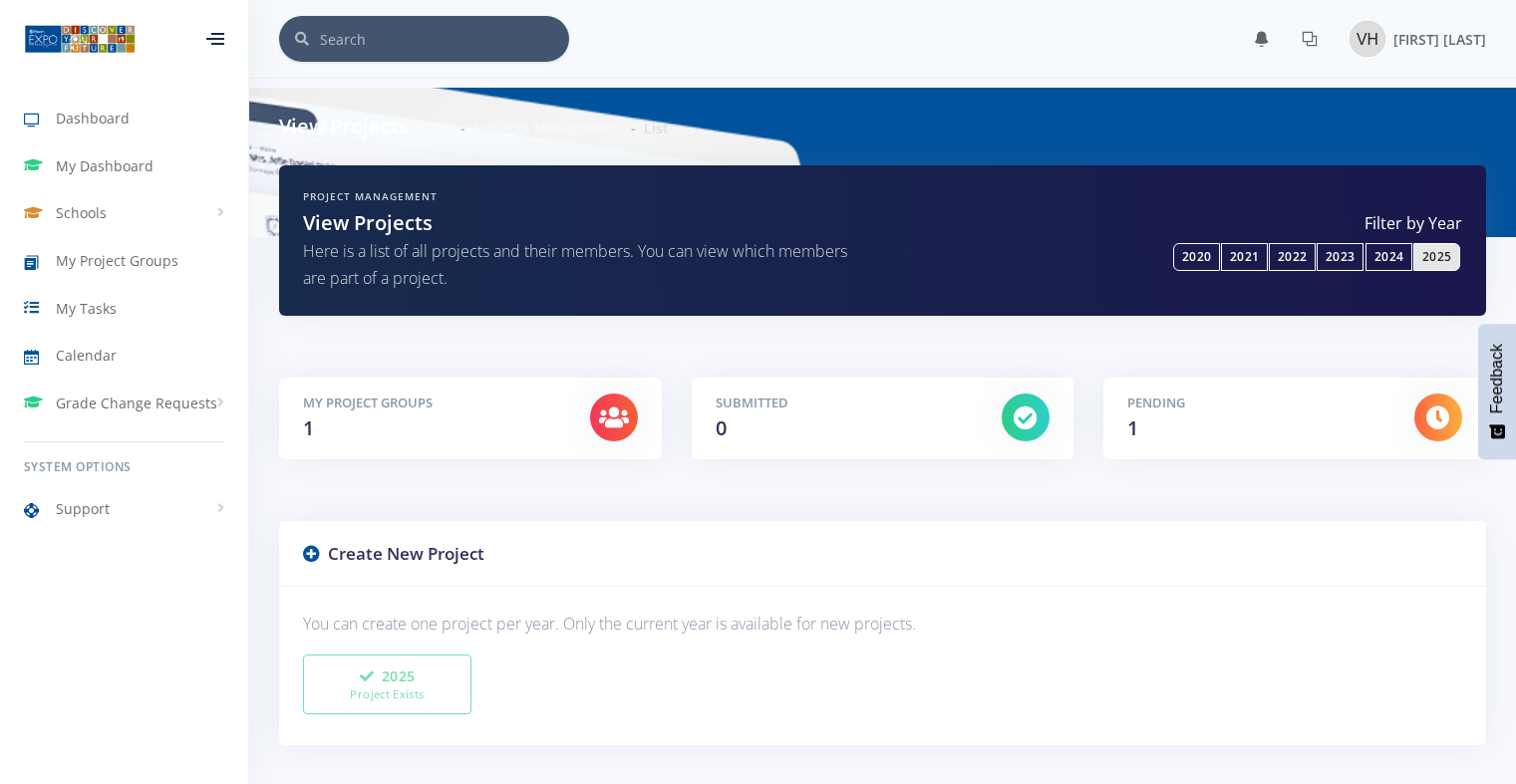 scroll, scrollTop: 0, scrollLeft: 0, axis: both 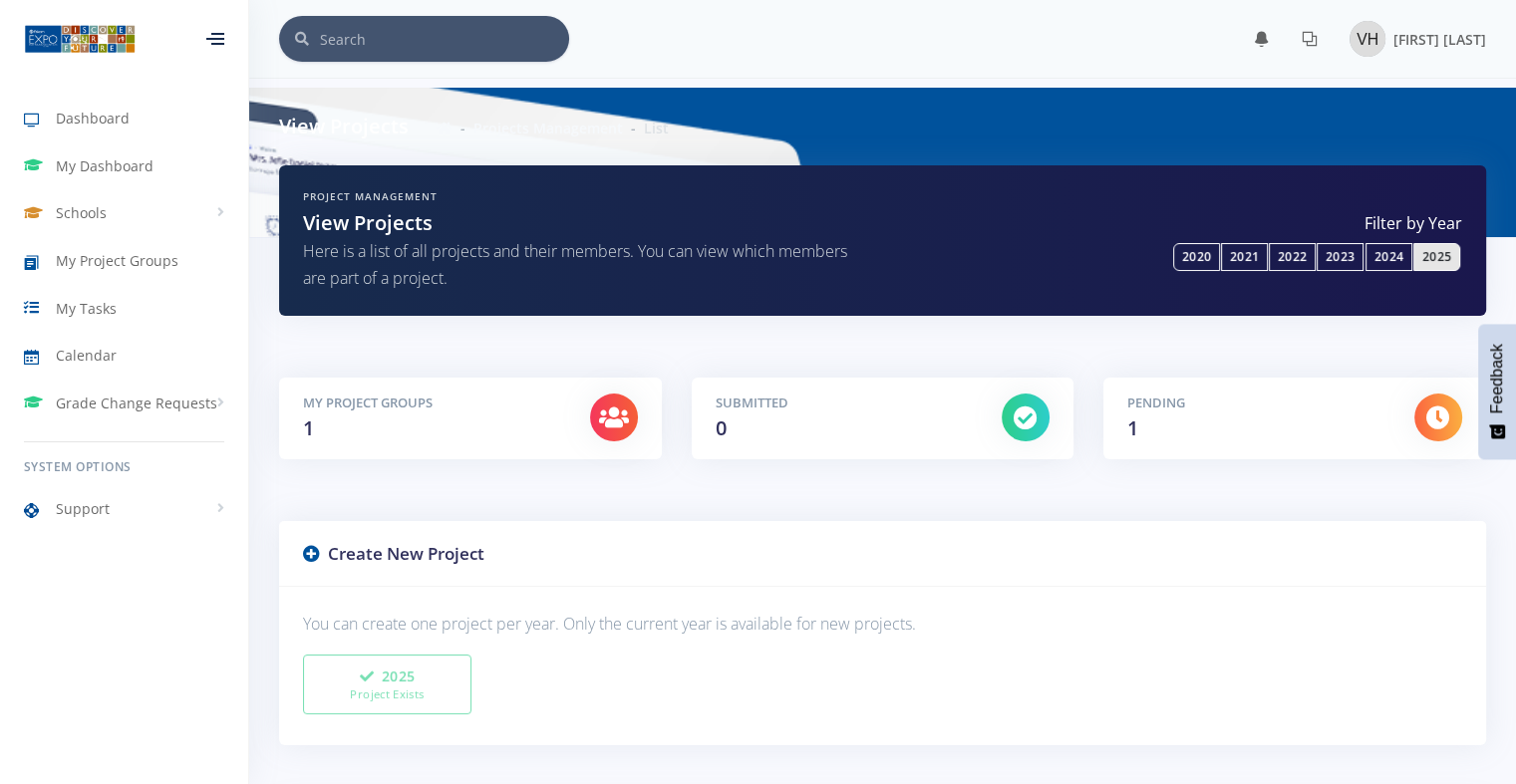 click on "Dashboard
My Dashboard
Schools
View Schools
Star College
My Project Groups
My Tasks
Calendar
Grade Change Requests
My Requests" at bounding box center (124, 259) 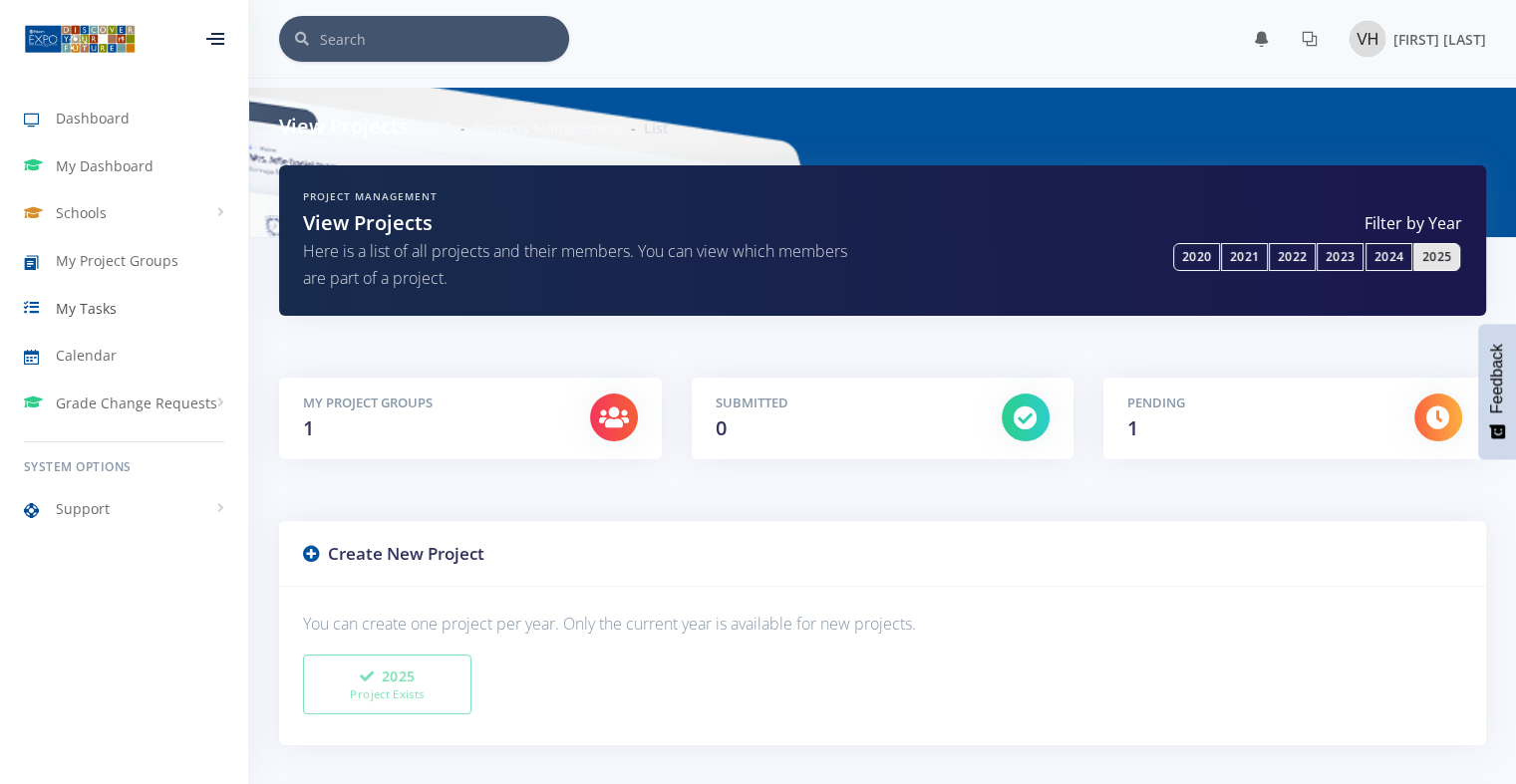 click on "My Tasks" at bounding box center (86, 308) 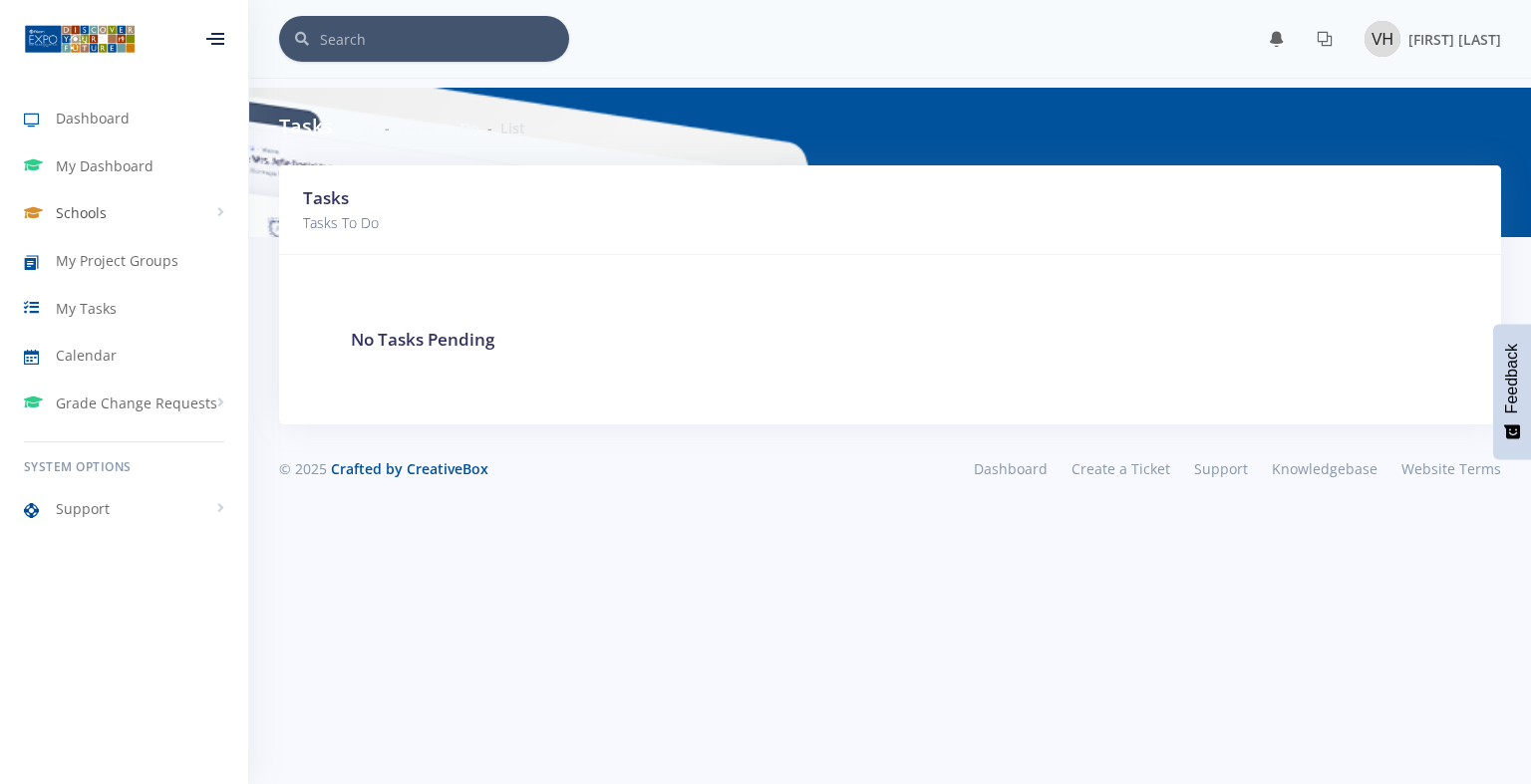 scroll, scrollTop: 0, scrollLeft: 0, axis: both 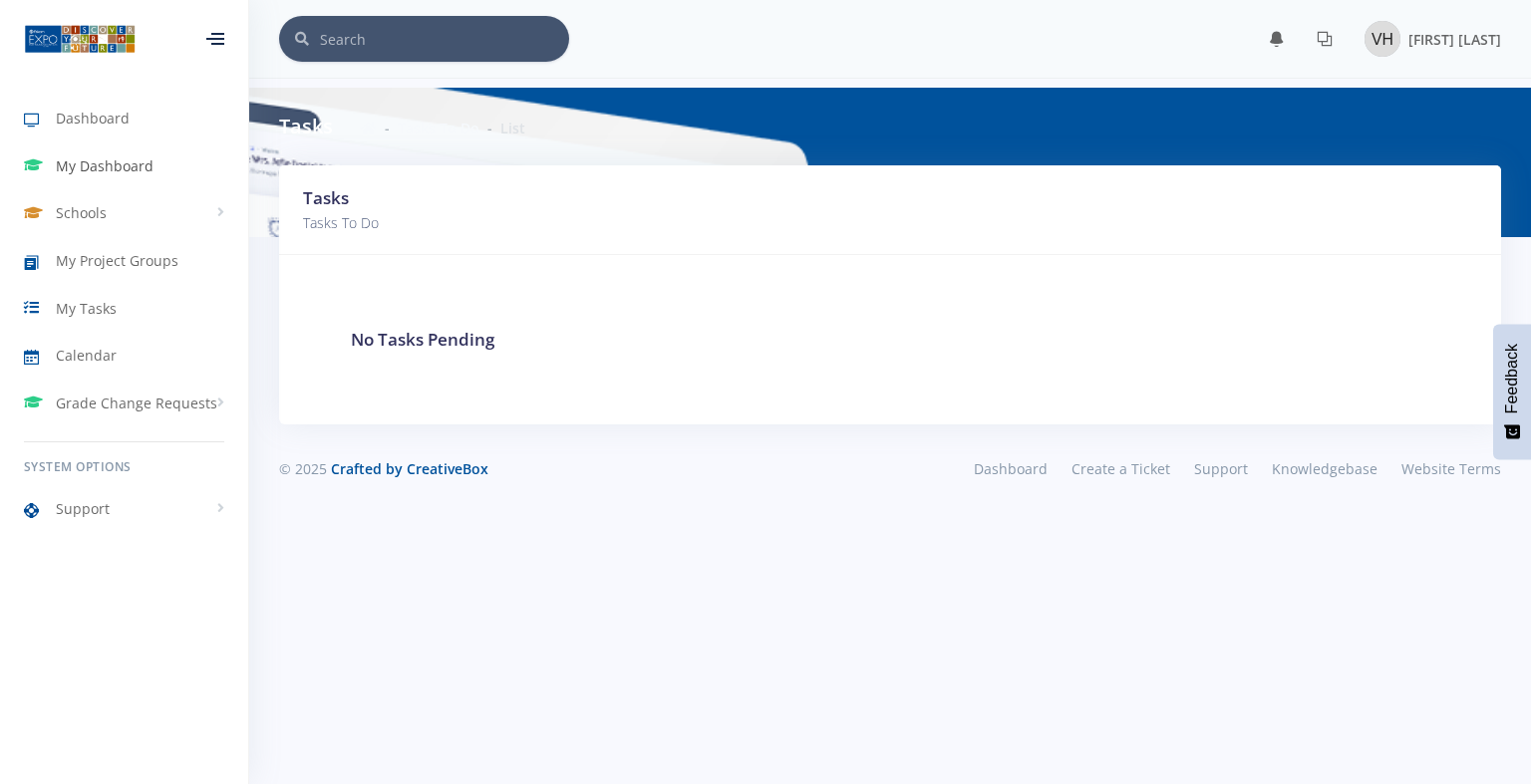 click on "My Dashboard" at bounding box center [105, 165] 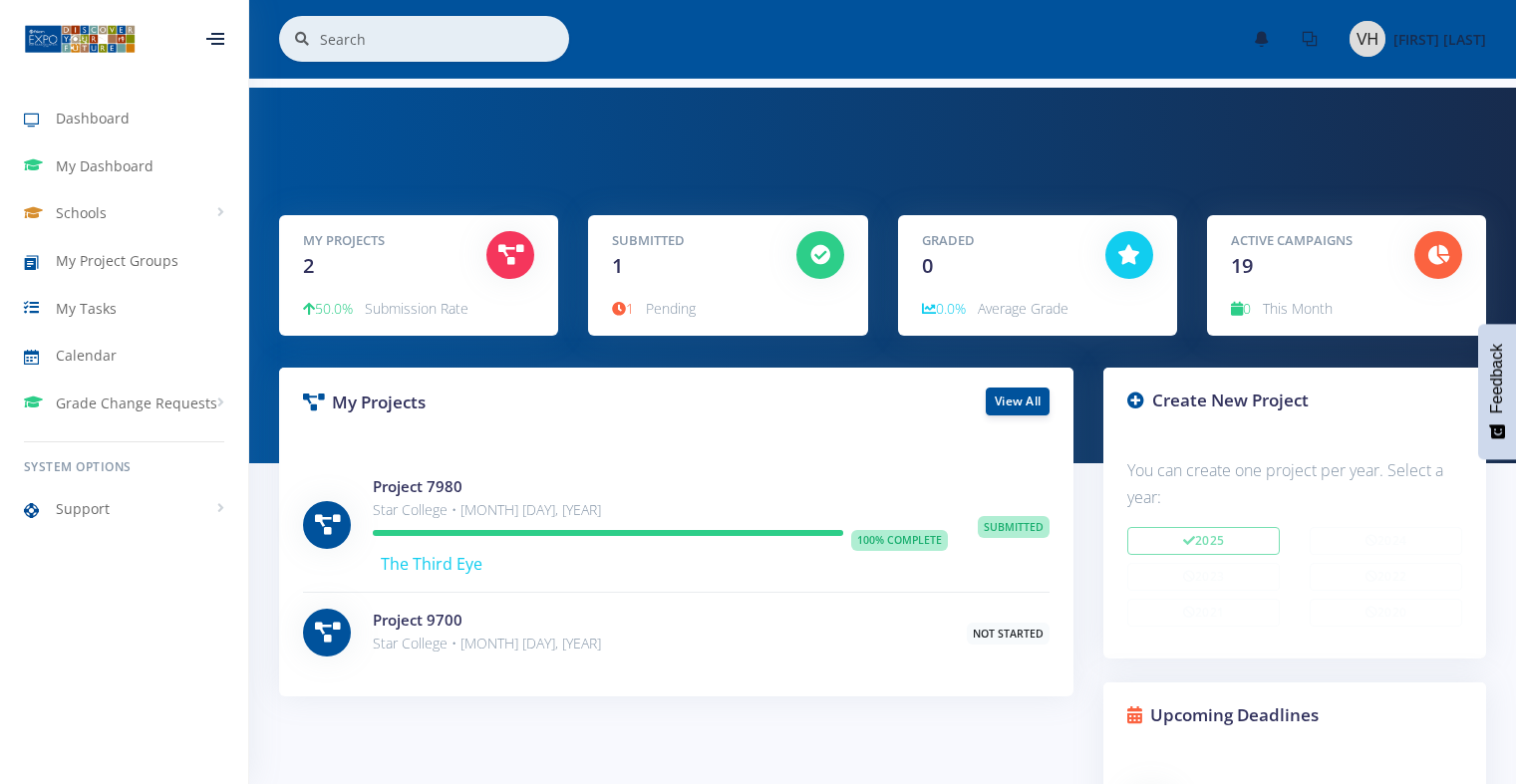 scroll, scrollTop: 0, scrollLeft: 0, axis: both 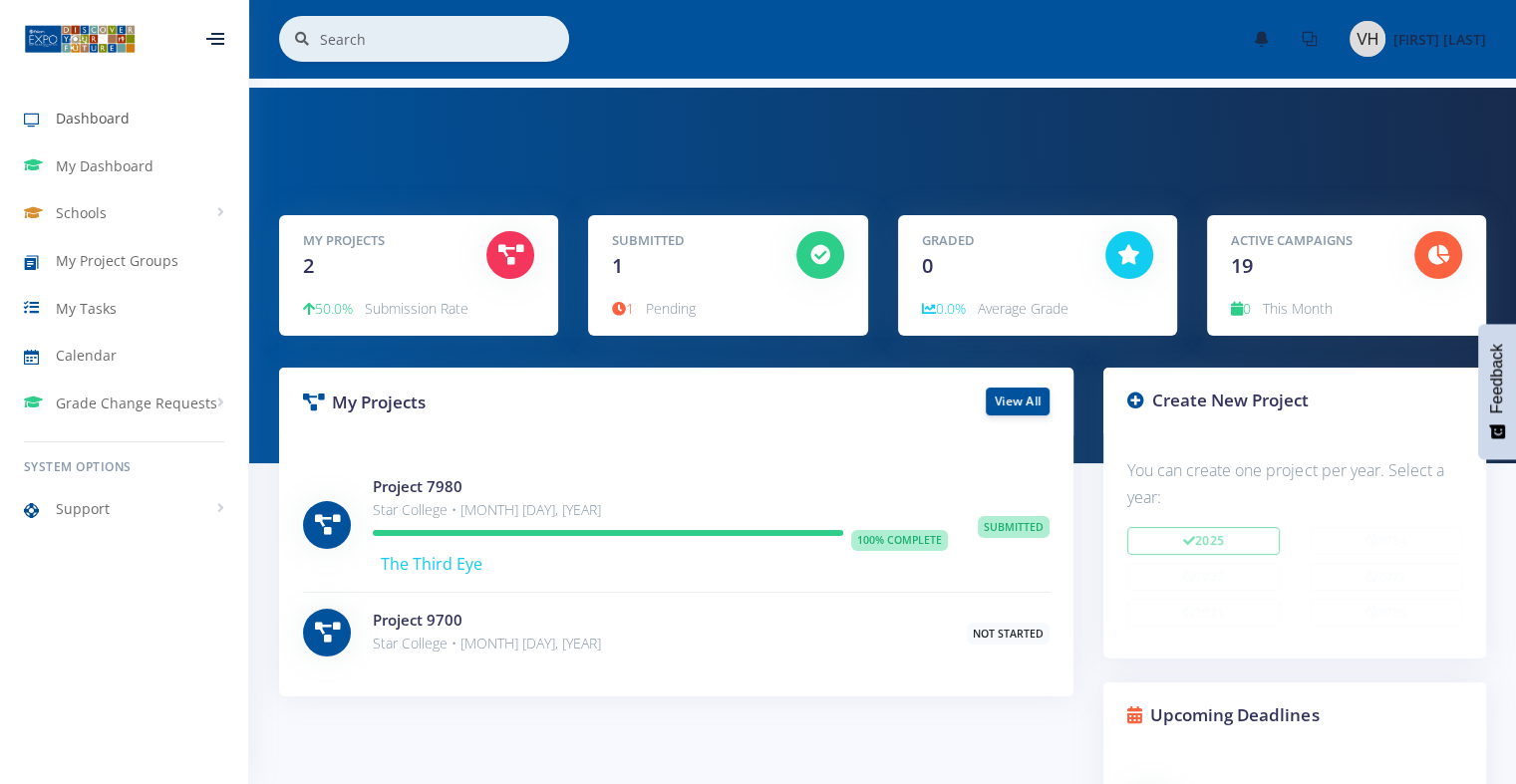 click on "Dashboard" at bounding box center [93, 118] 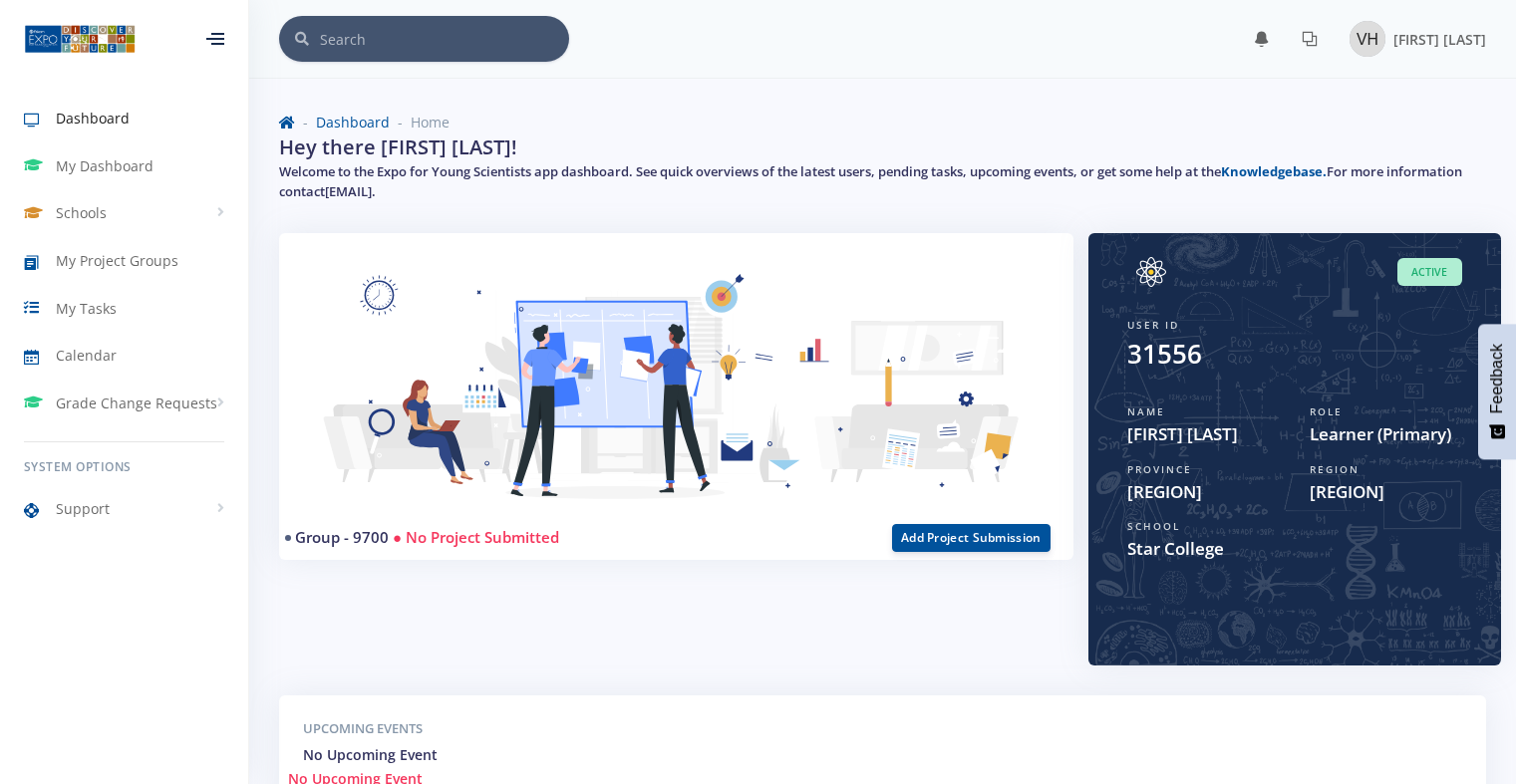 scroll, scrollTop: 0, scrollLeft: 0, axis: both 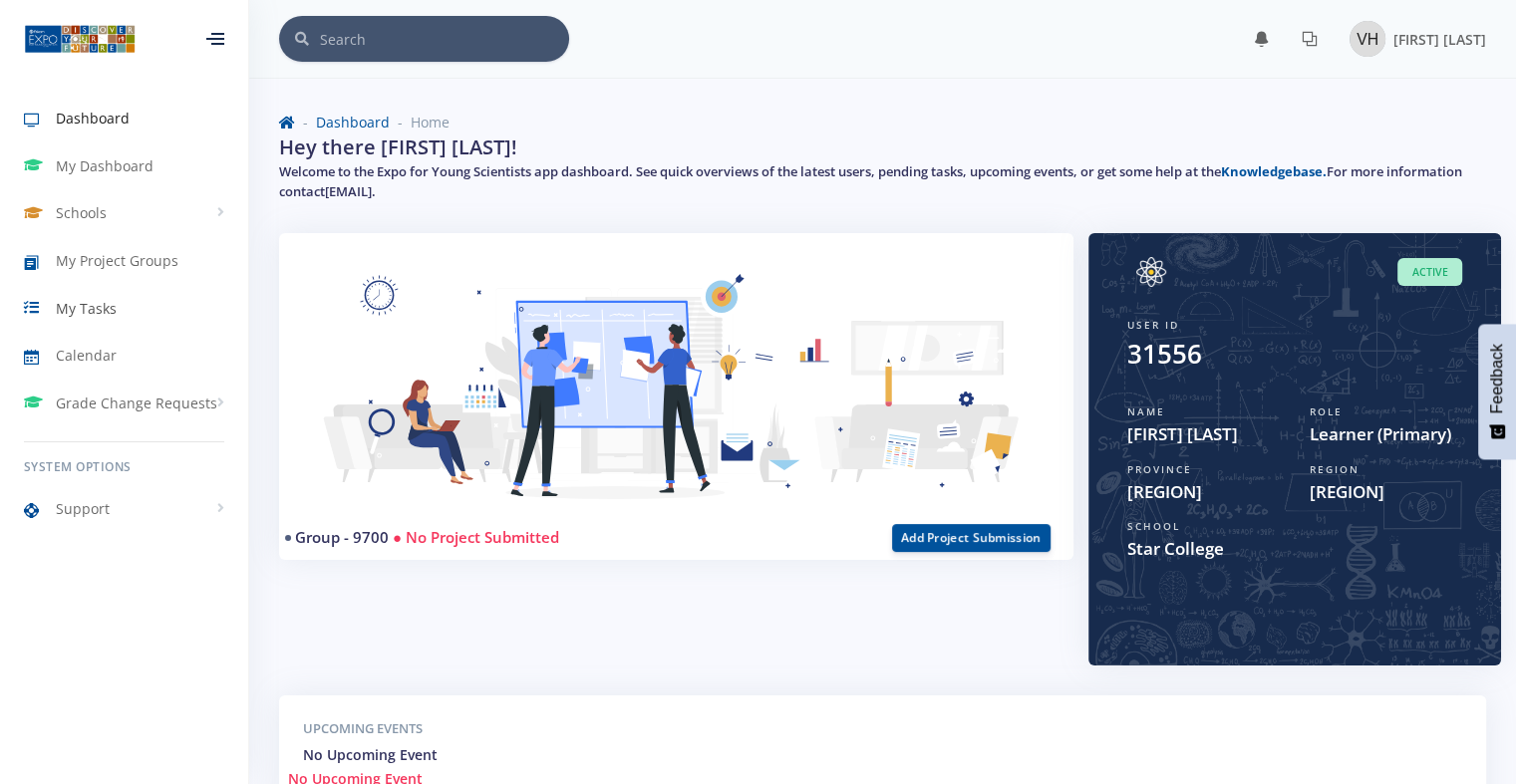 drag, startPoint x: 112, startPoint y: 340, endPoint x: 96, endPoint y: 314, distance: 30.528675 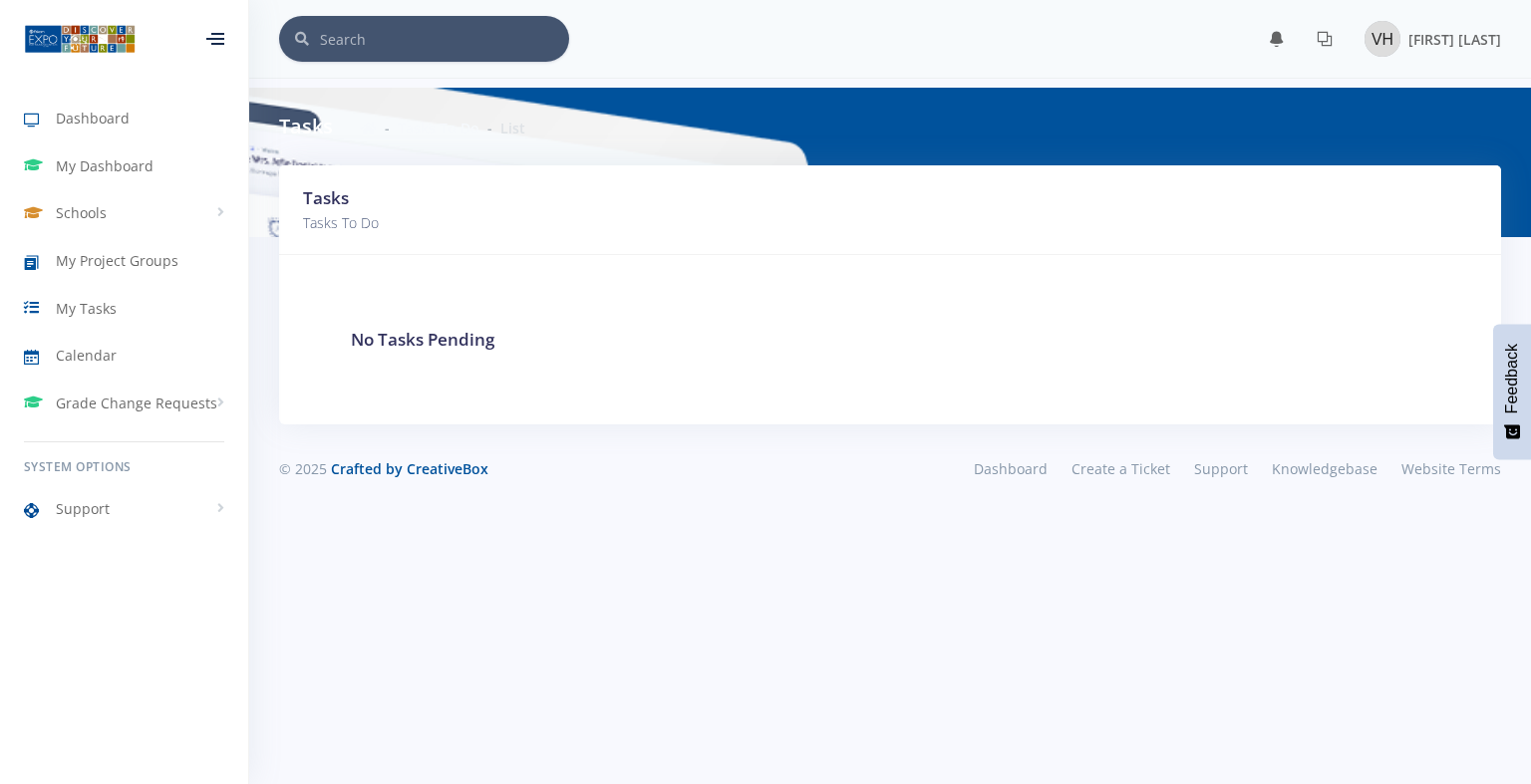 scroll, scrollTop: 0, scrollLeft: 0, axis: both 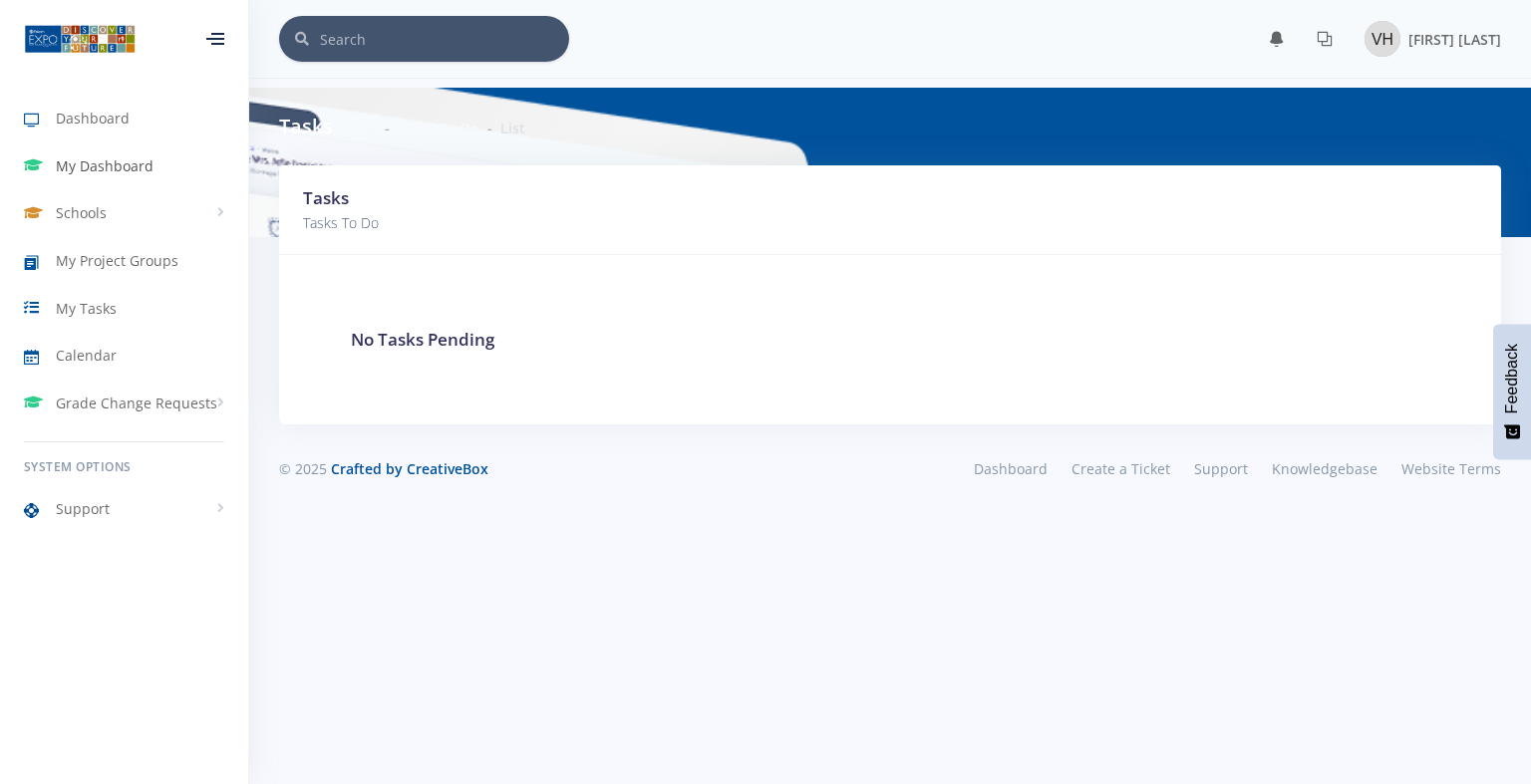 click on "My Dashboard" at bounding box center [124, 166] 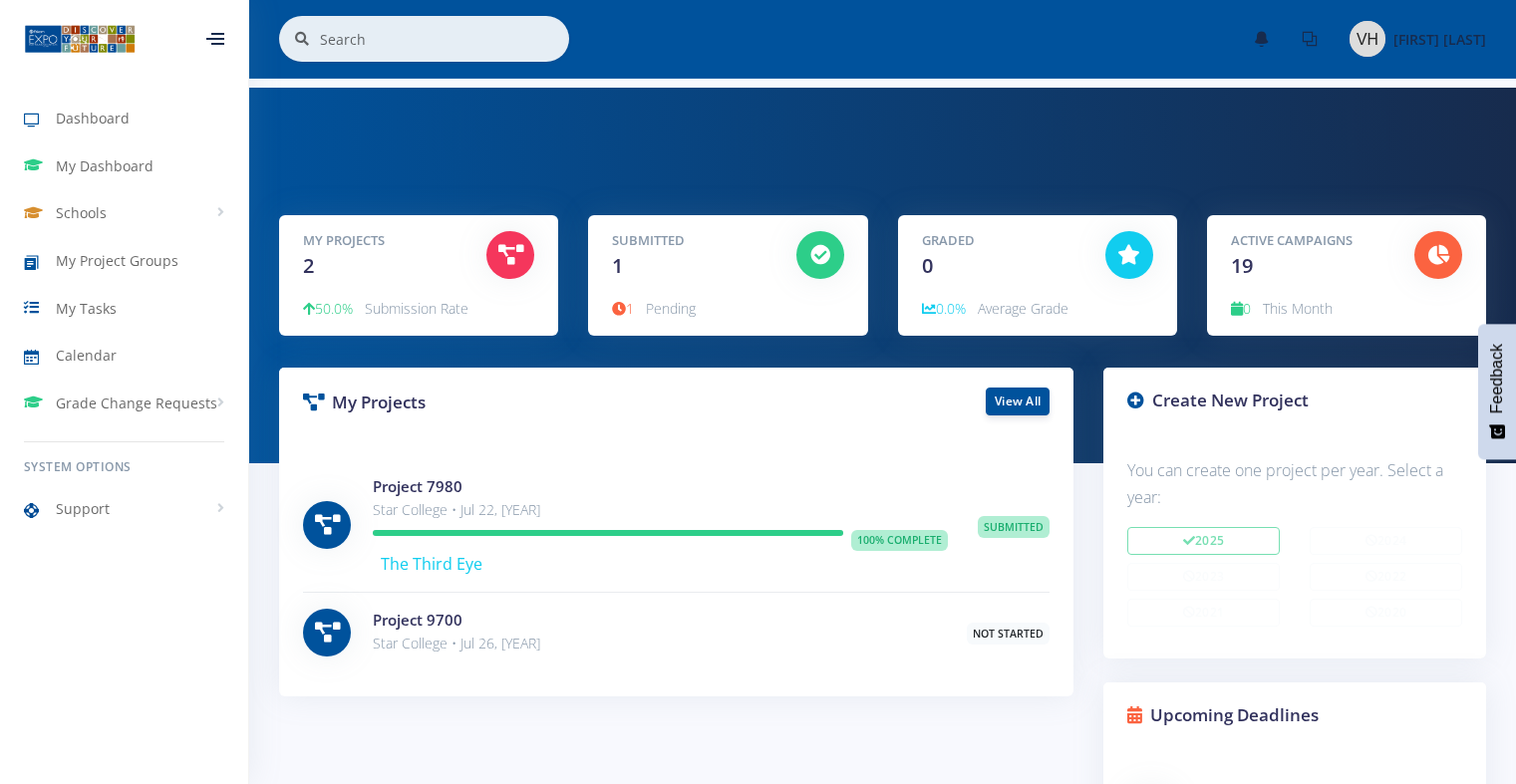 scroll, scrollTop: 0, scrollLeft: 0, axis: both 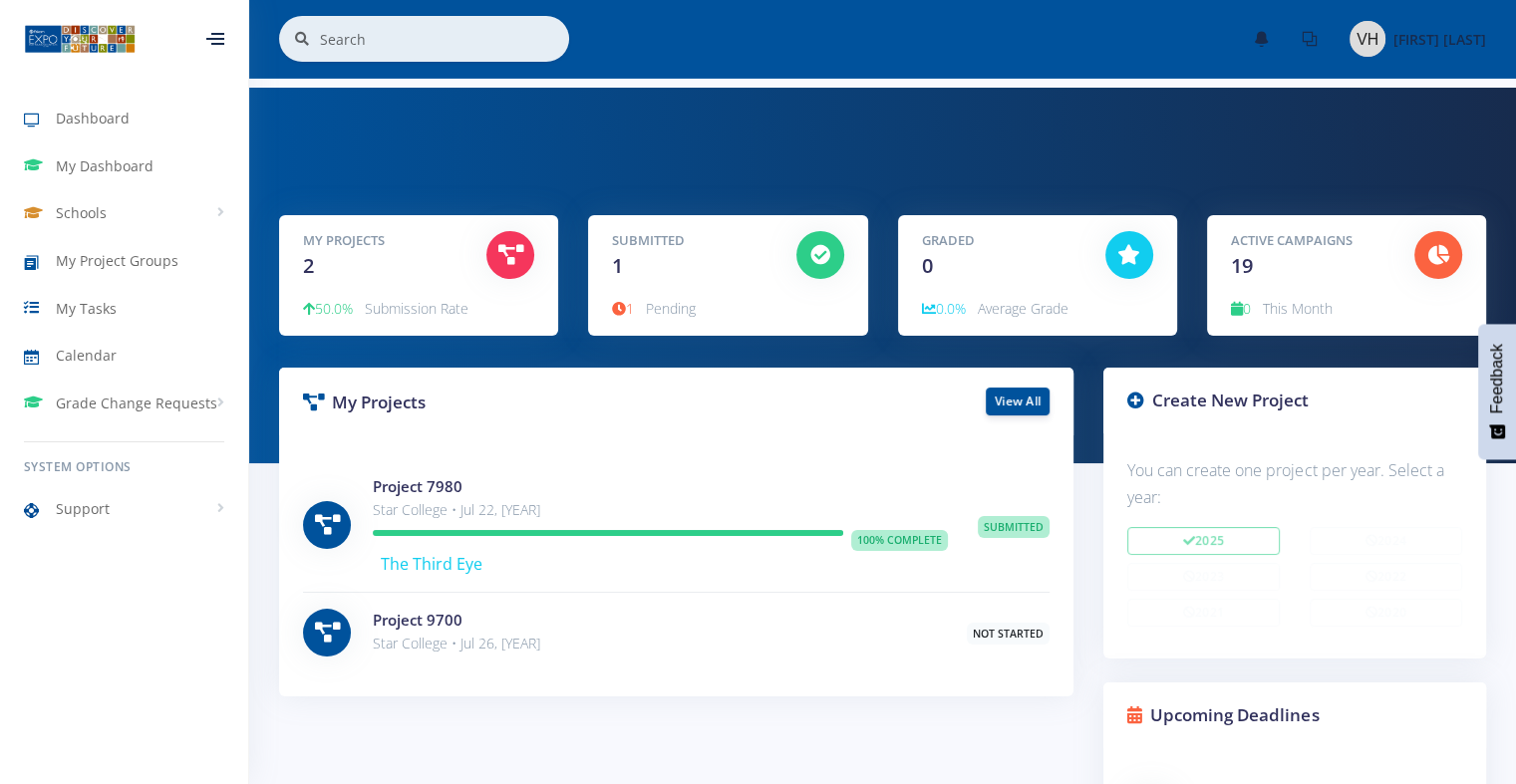 click on "Star College •
Jul 26, 2025" at bounding box center (655, 644) 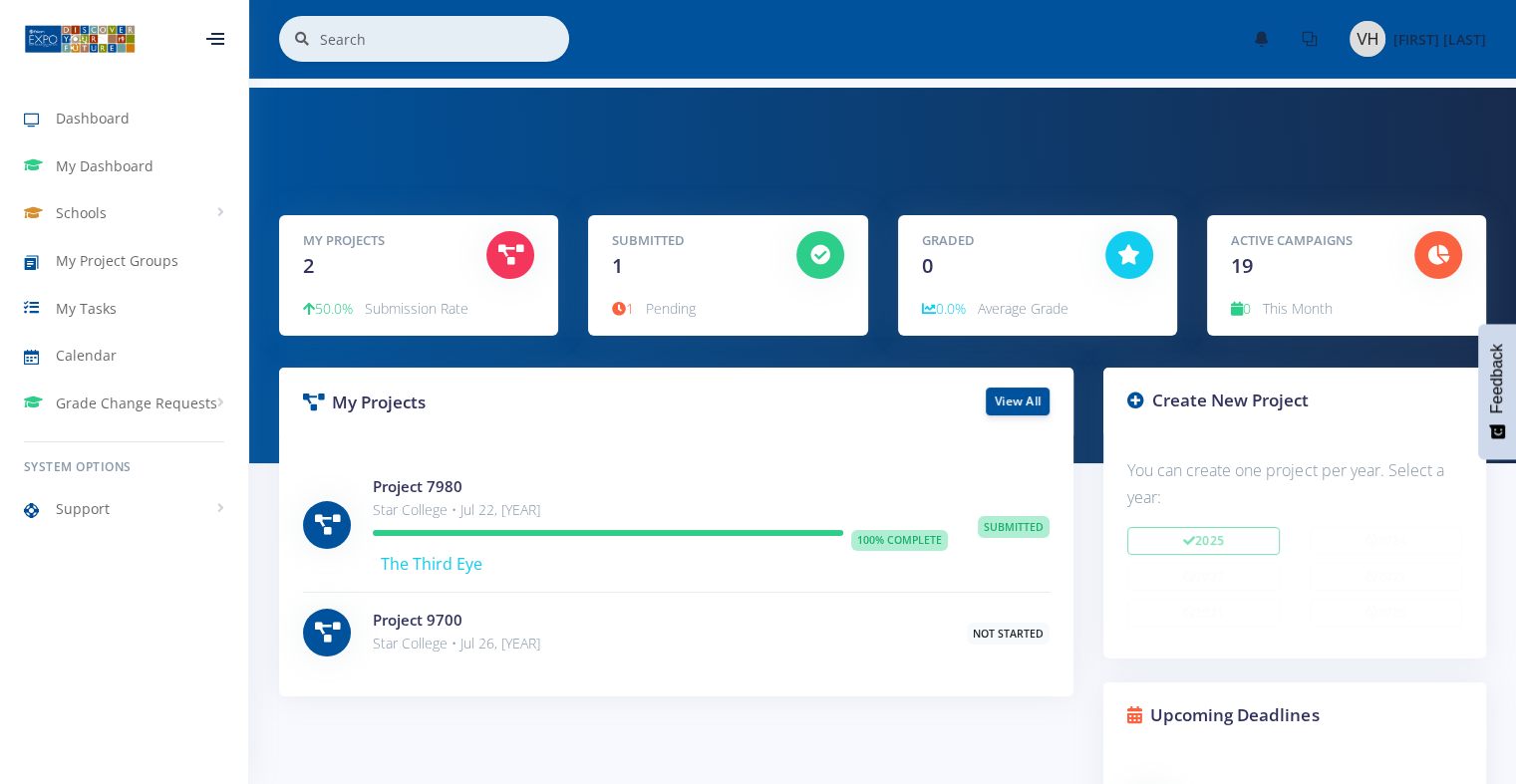 click on "My Projects
View All" at bounding box center [676, 401] 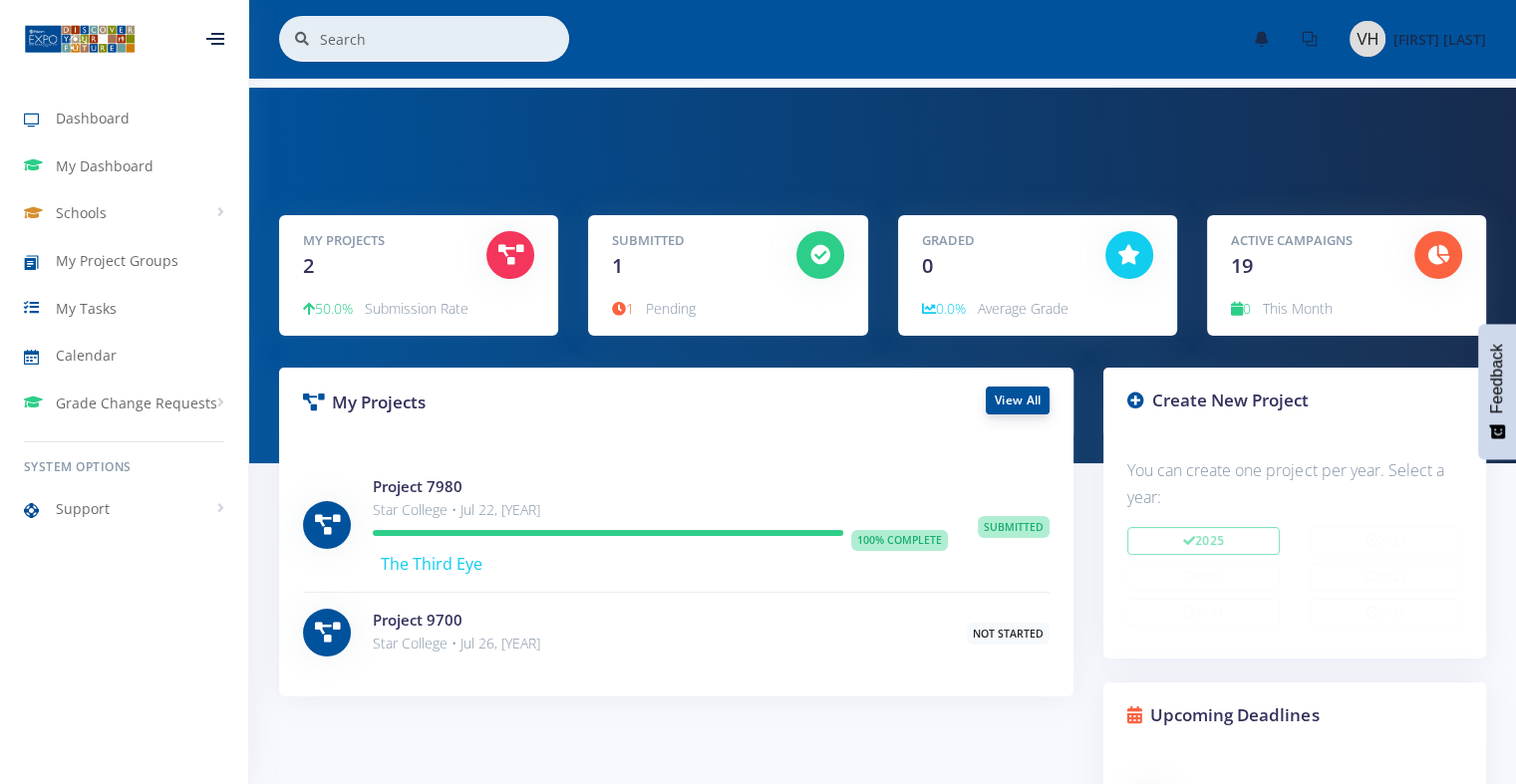 click on "View All" at bounding box center (1018, 400) 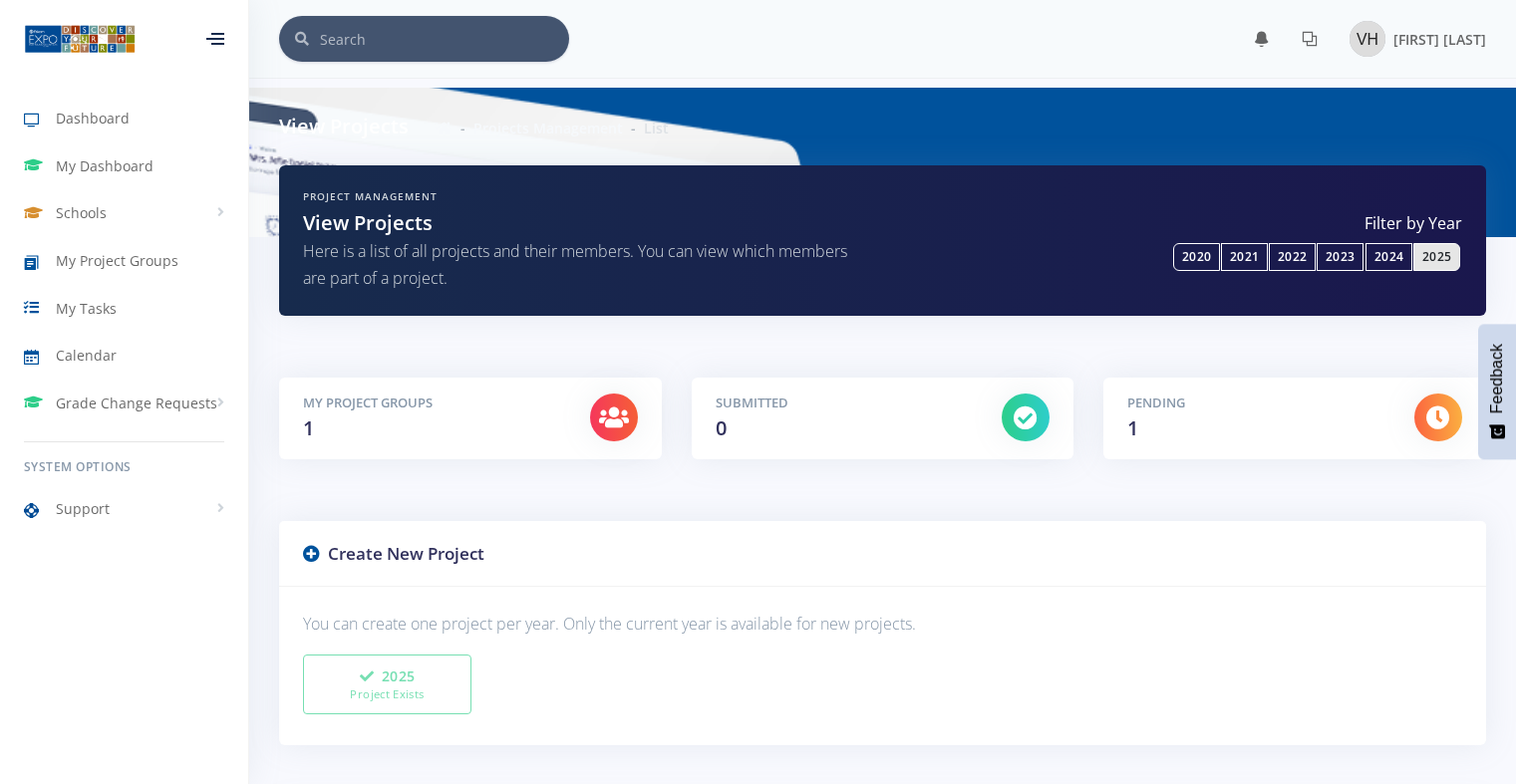 scroll, scrollTop: 0, scrollLeft: 0, axis: both 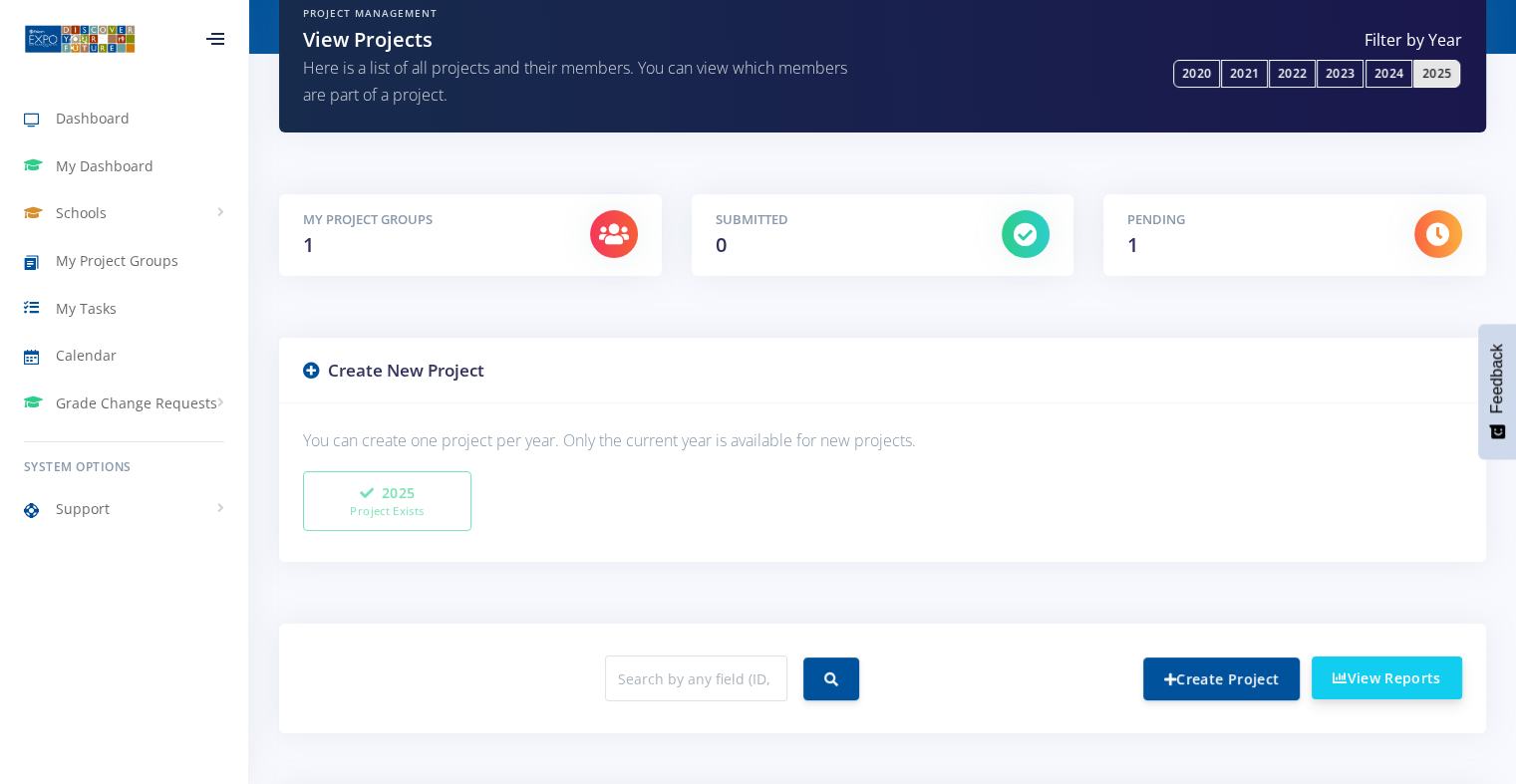 click on "View Reports" at bounding box center (1386, 677) 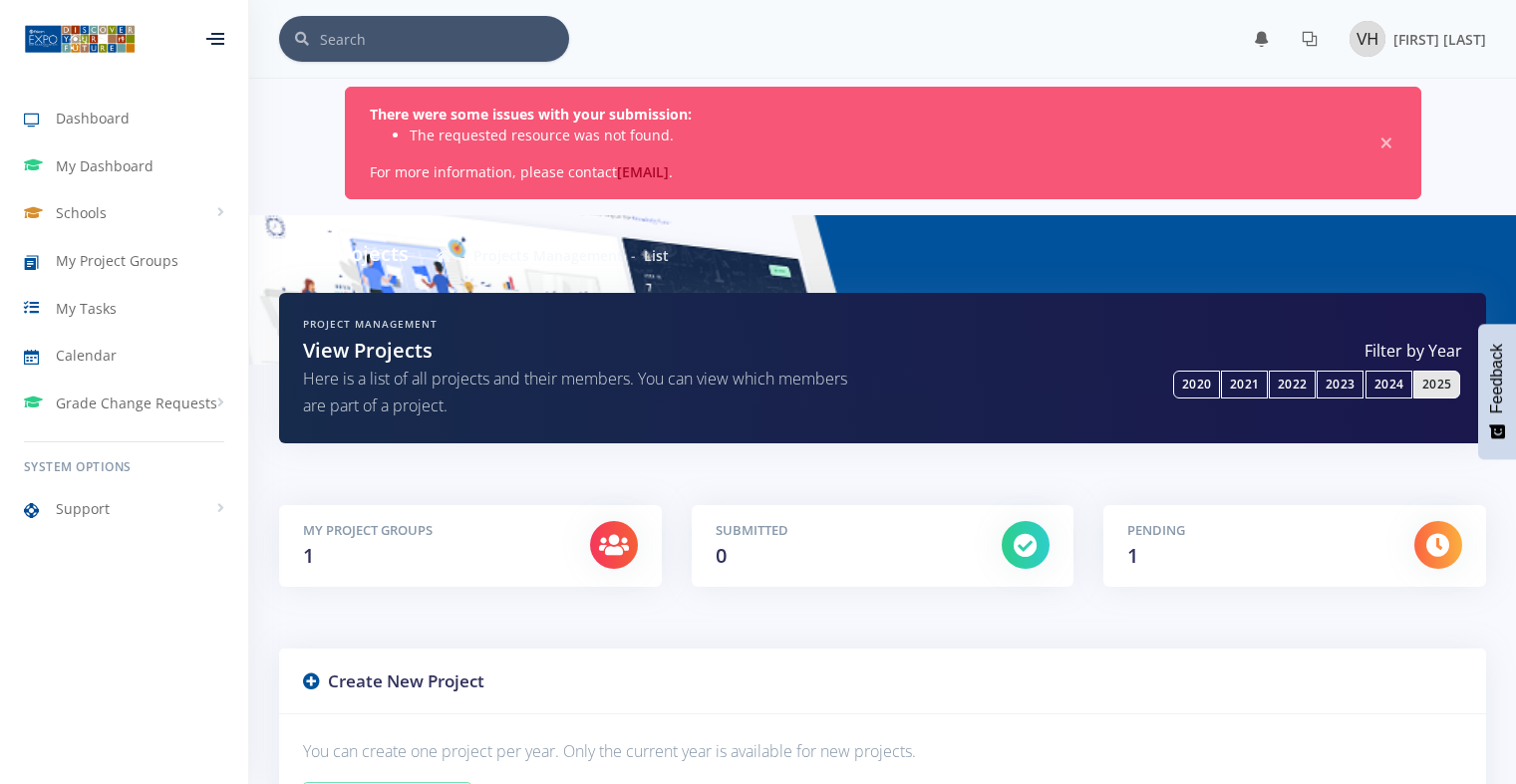scroll, scrollTop: 0, scrollLeft: 0, axis: both 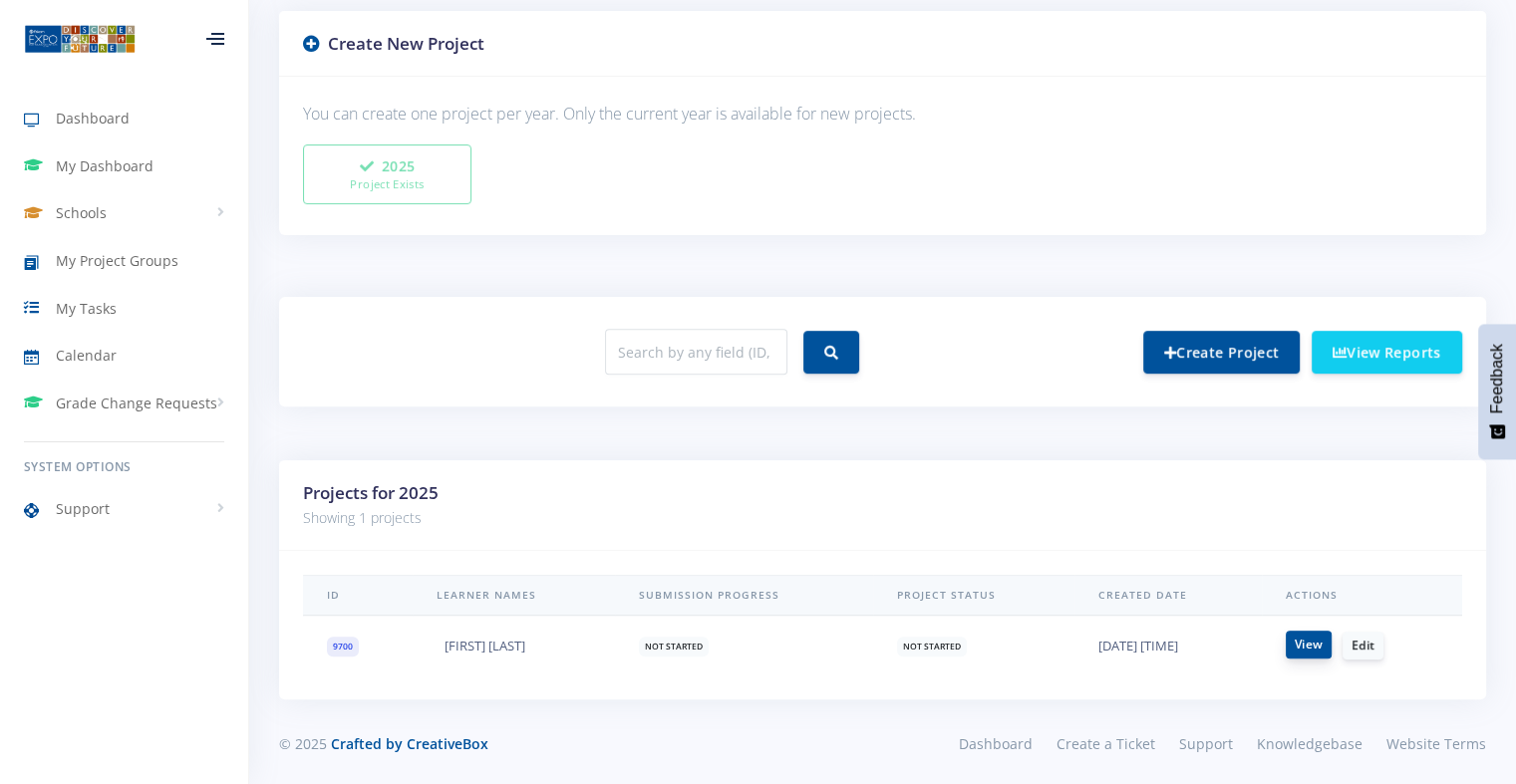 click on "View" at bounding box center [1309, 645] 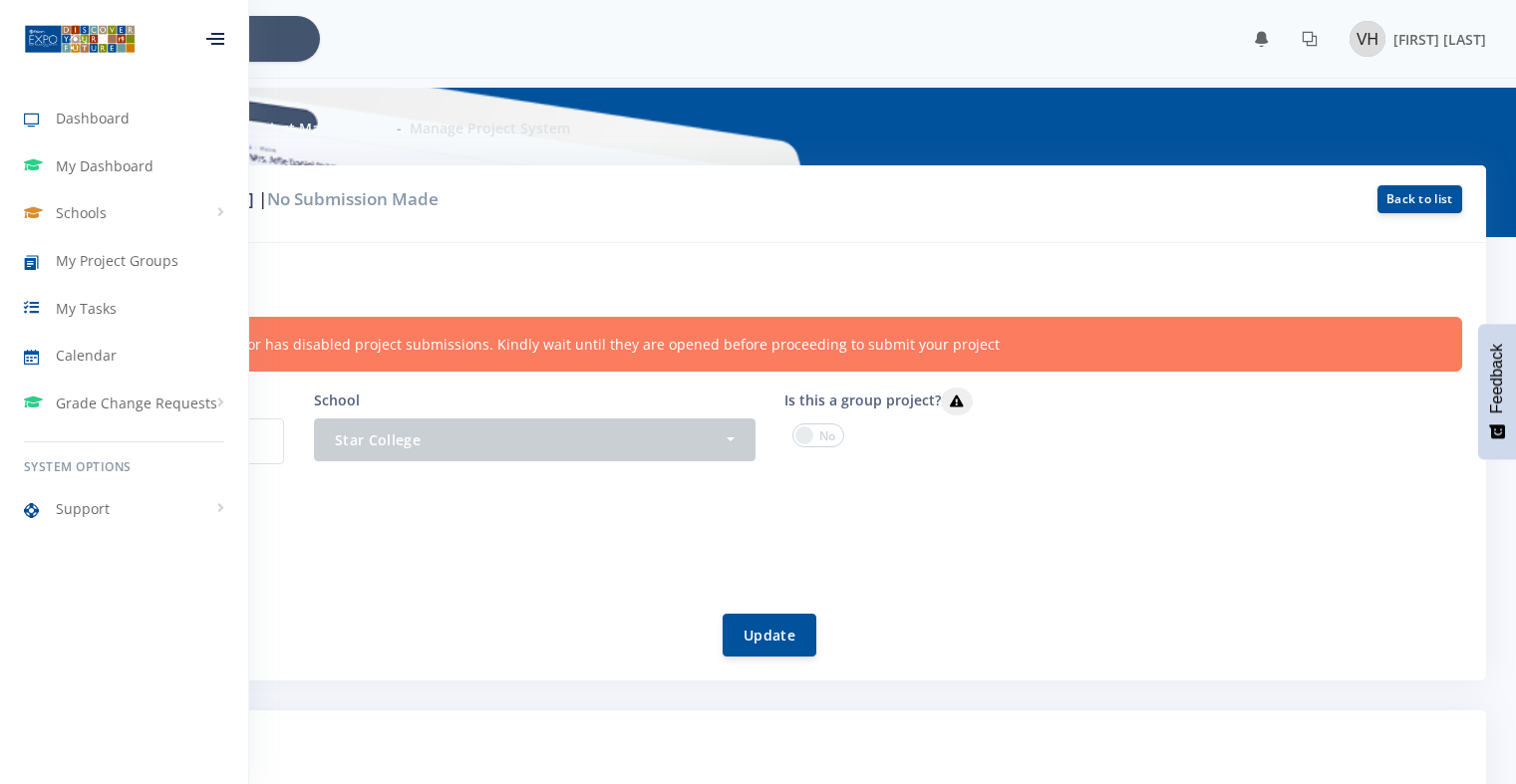 scroll, scrollTop: 0, scrollLeft: 0, axis: both 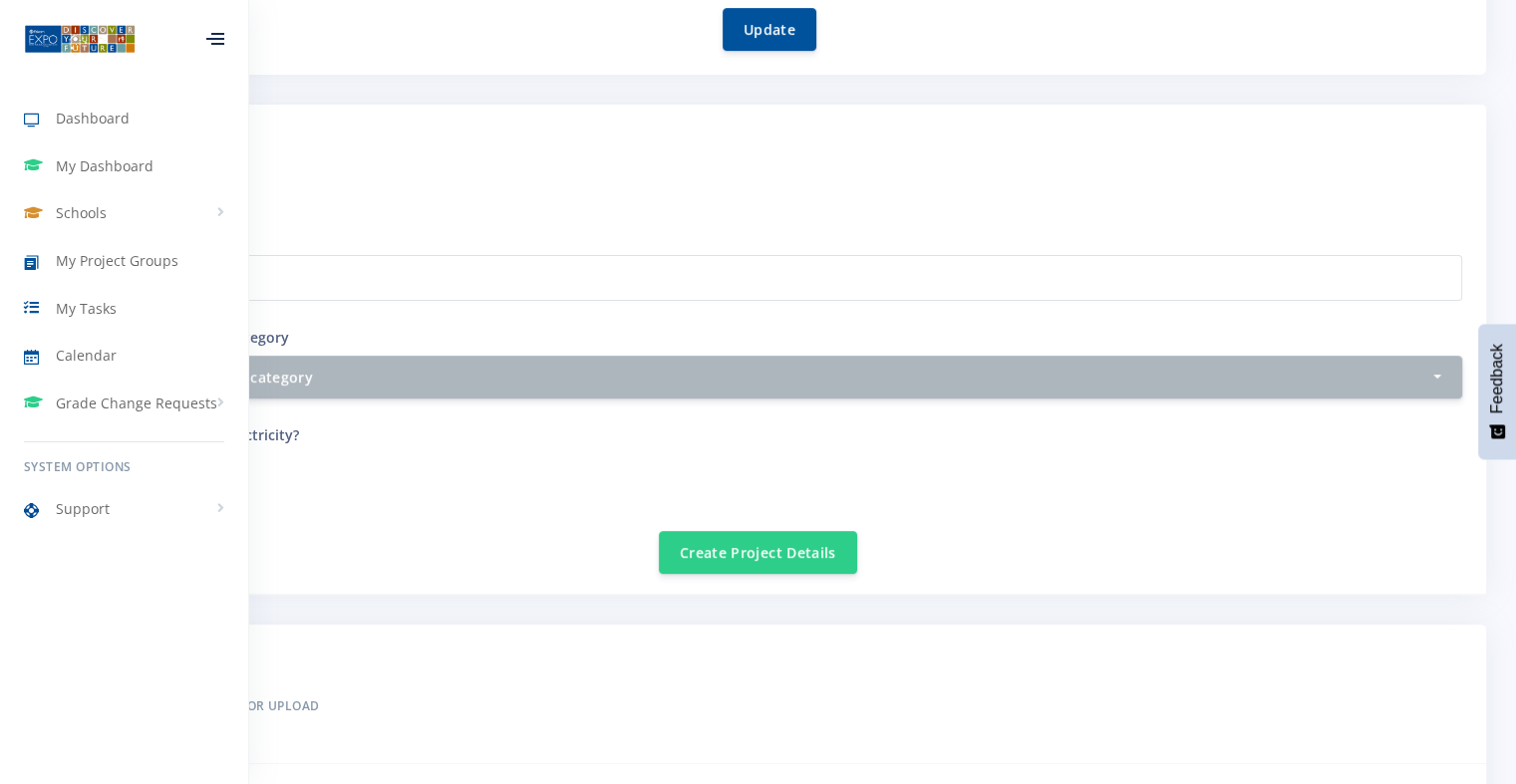 drag, startPoint x: 211, startPoint y: 47, endPoint x: 209, endPoint y: 31, distance: 16.124515 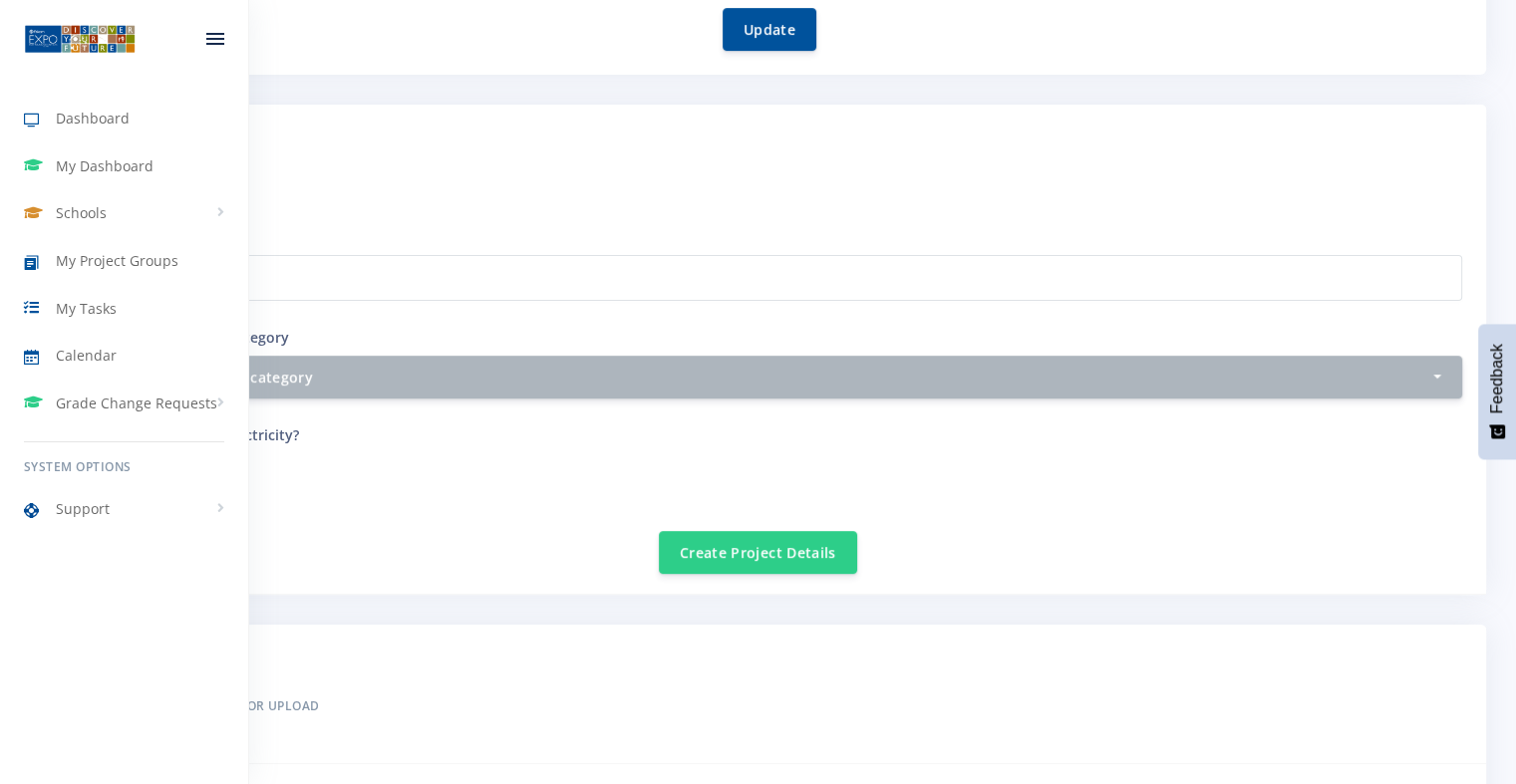 click at bounding box center (215, 39) 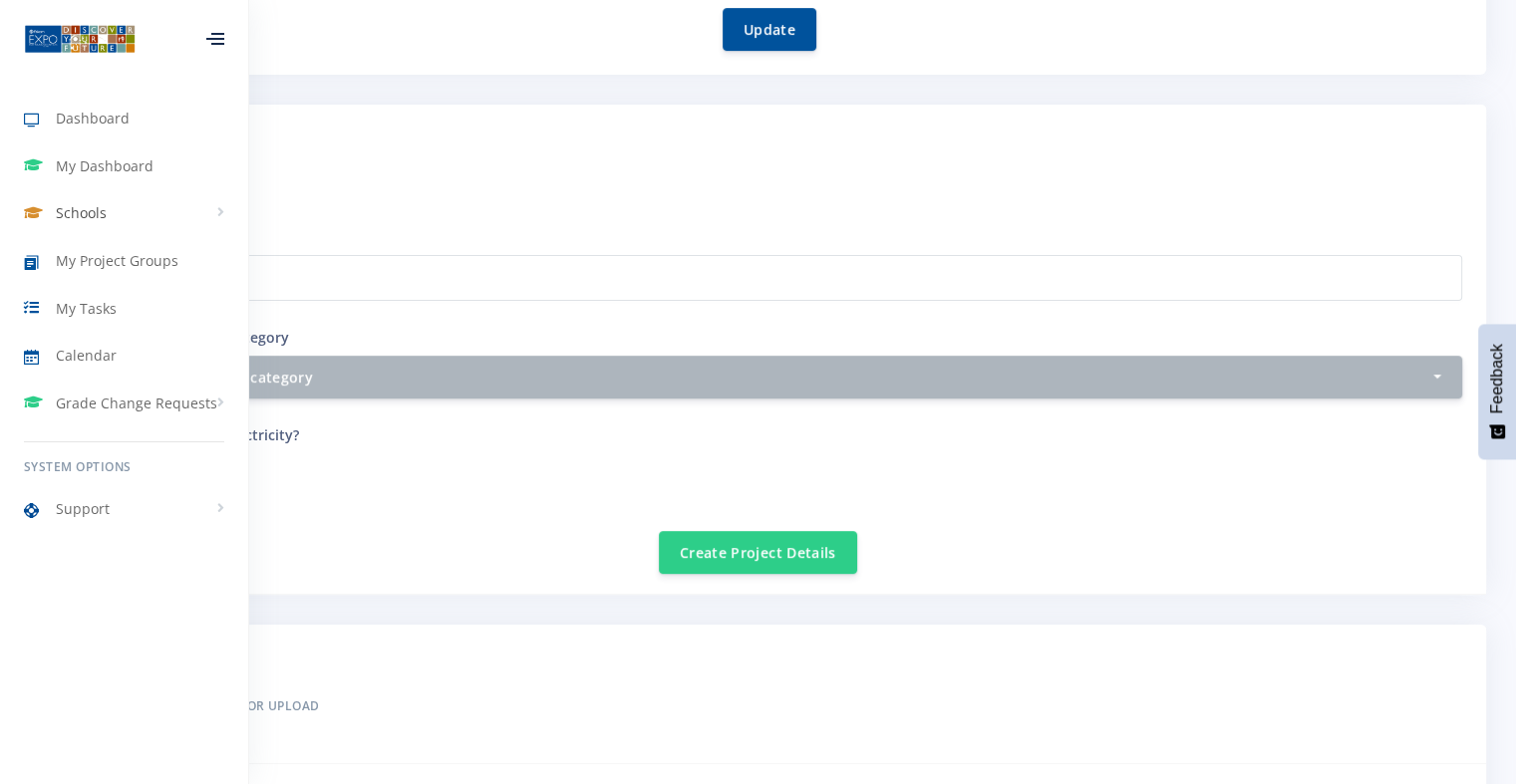 click on "Schools" at bounding box center (124, 213) 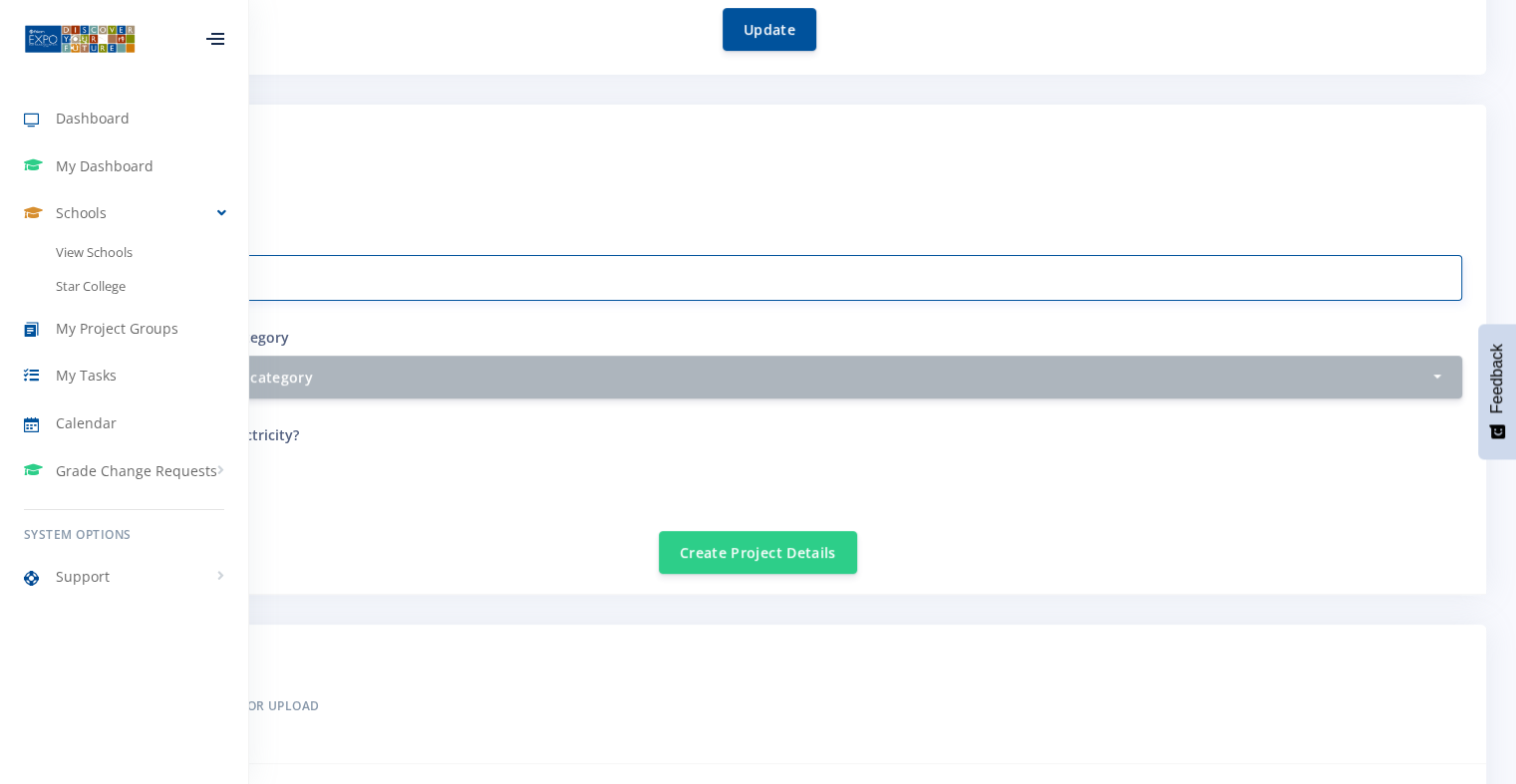 click on "Project category and sub category" at bounding box center (758, 278) 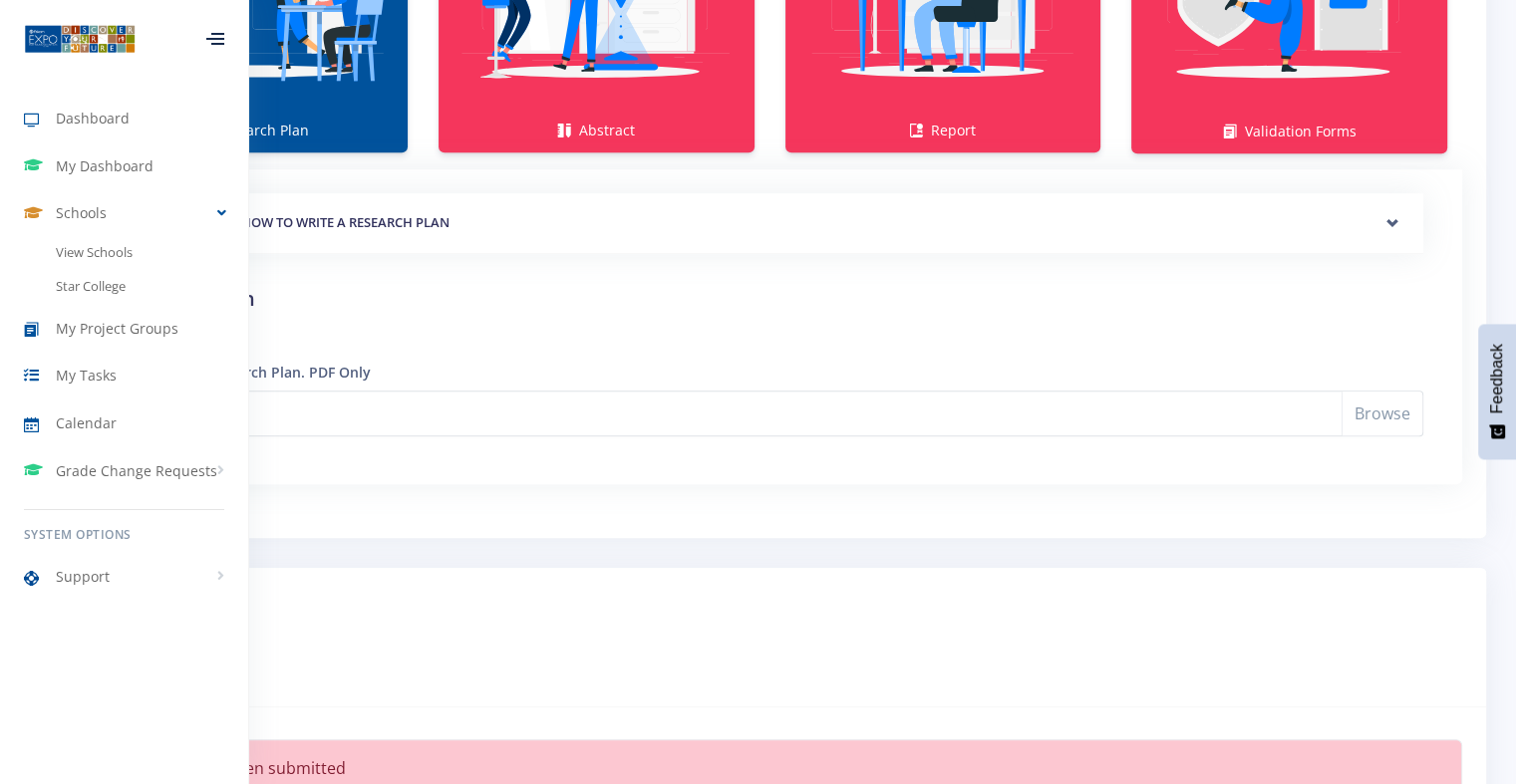 scroll, scrollTop: 1594, scrollLeft: 0, axis: vertical 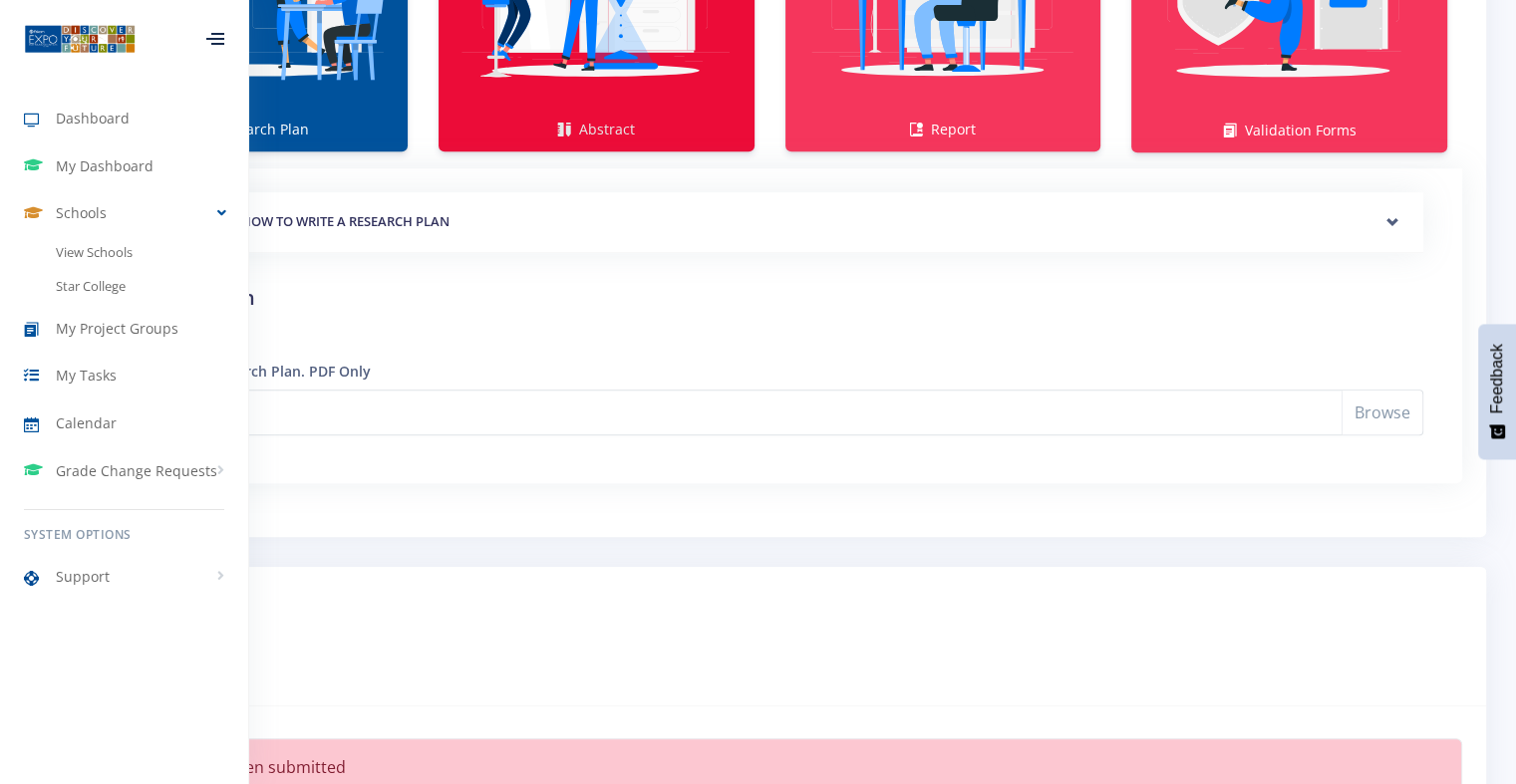 click on "Abstract" at bounding box center (596, -13) 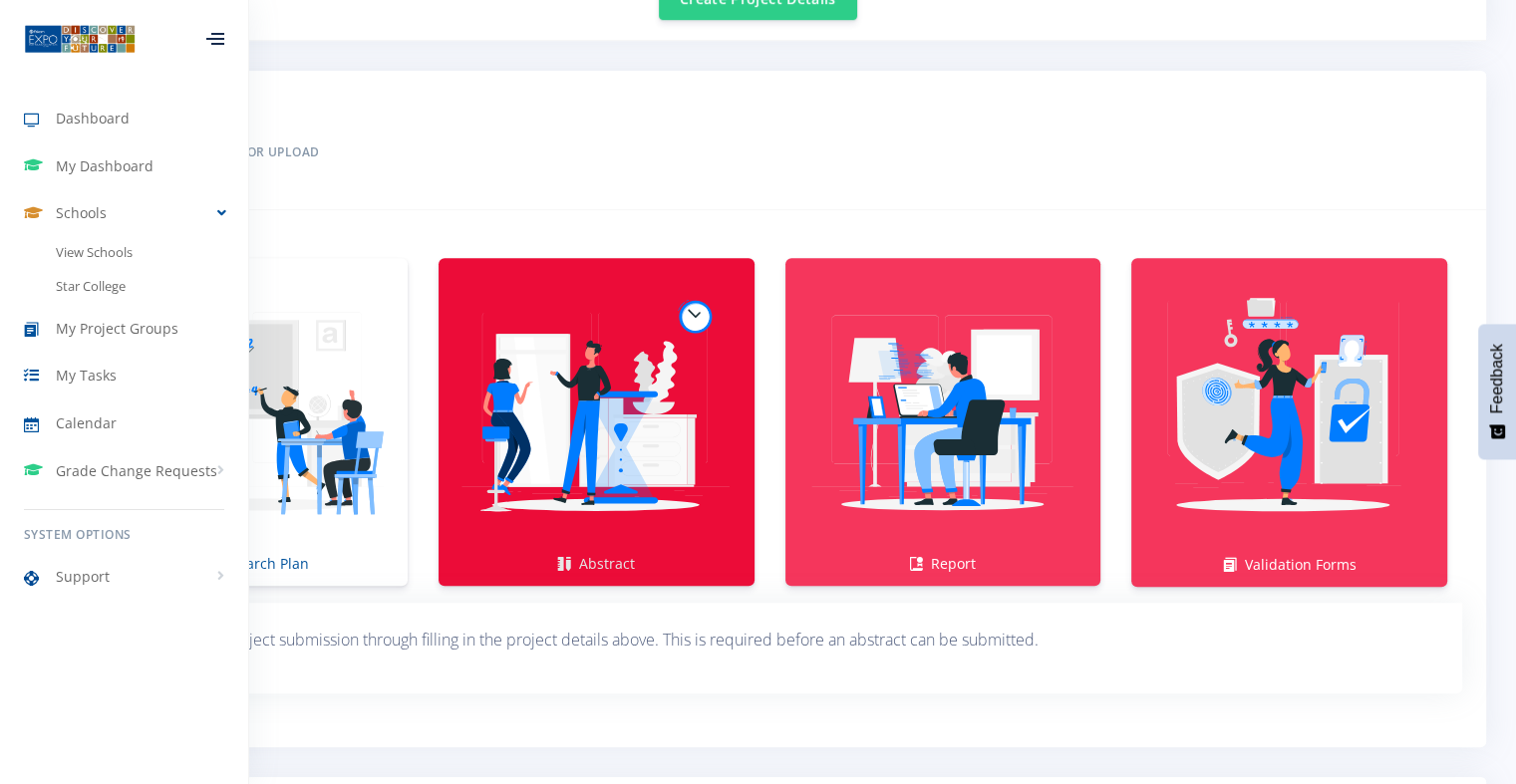 scroll, scrollTop: 1354, scrollLeft: 0, axis: vertical 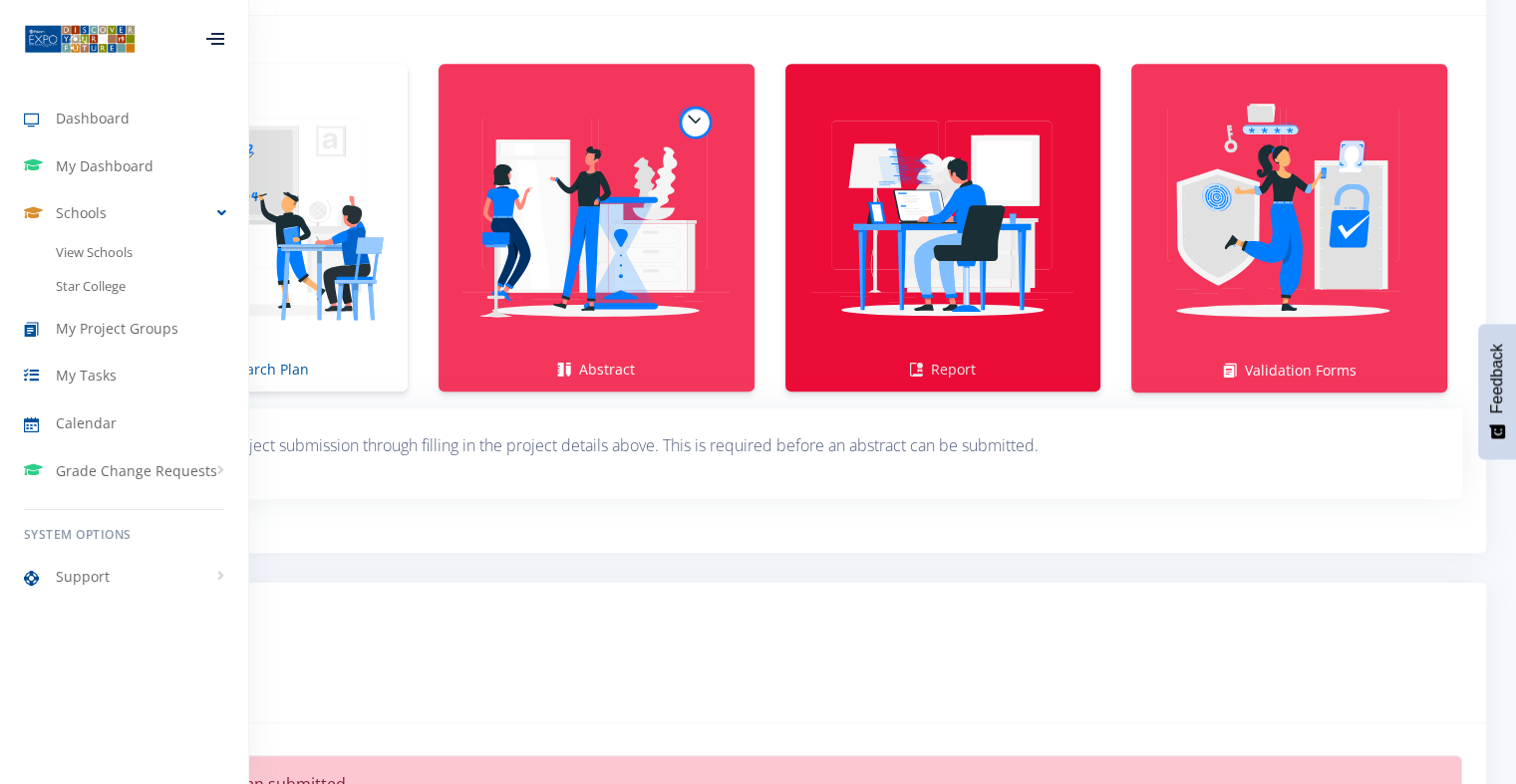click at bounding box center (943, 217) 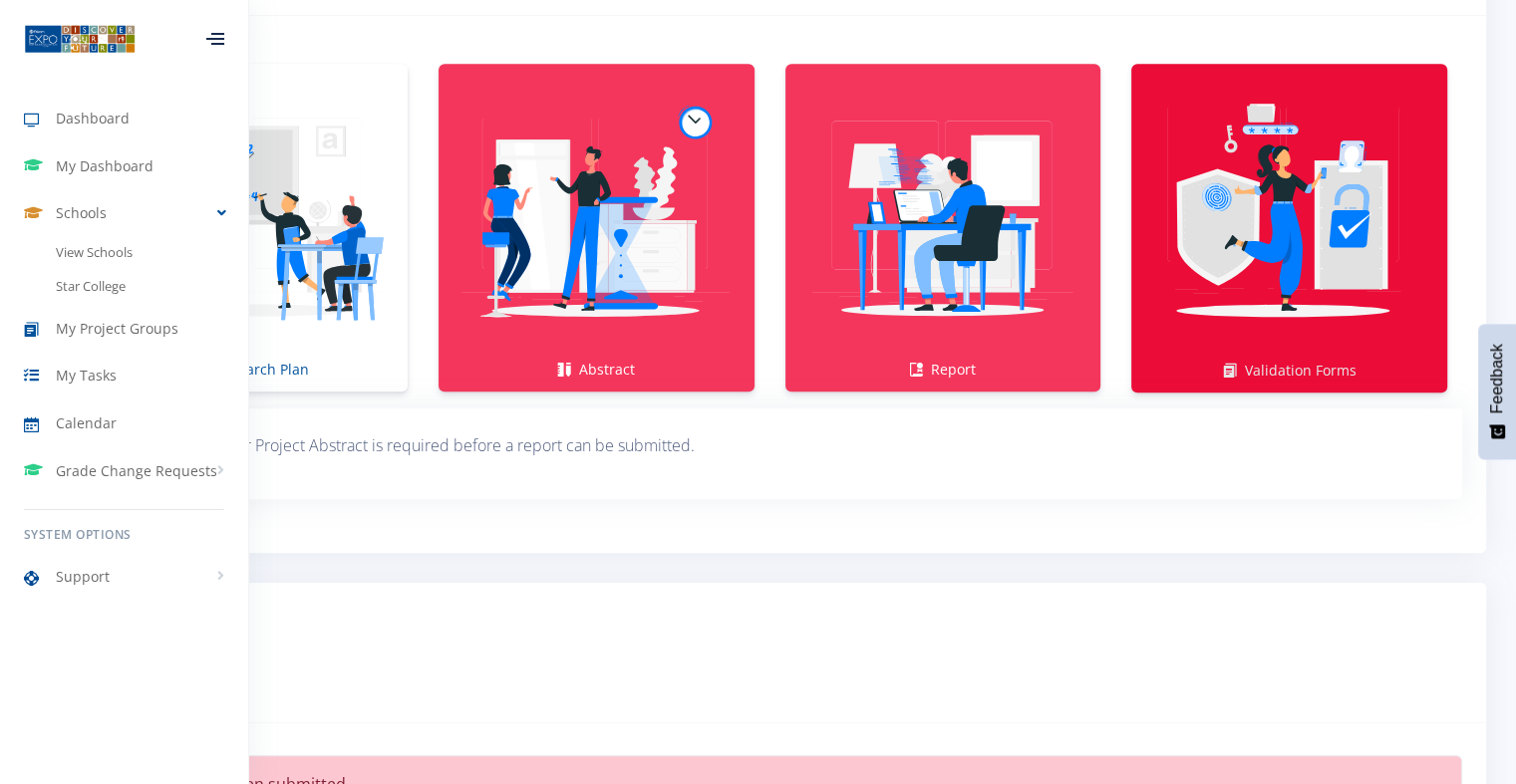 click at bounding box center [1289, 217] 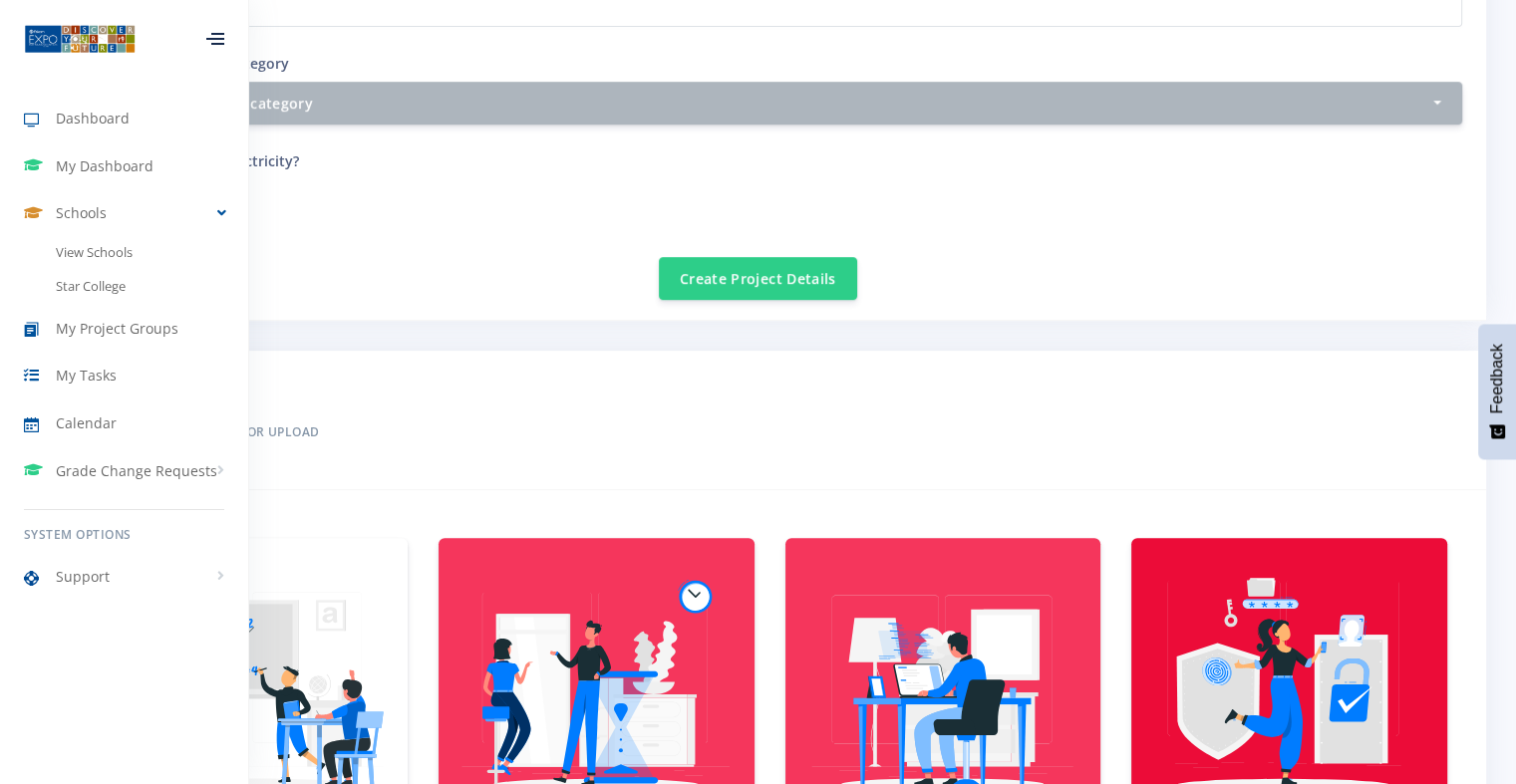 scroll, scrollTop: 876, scrollLeft: 0, axis: vertical 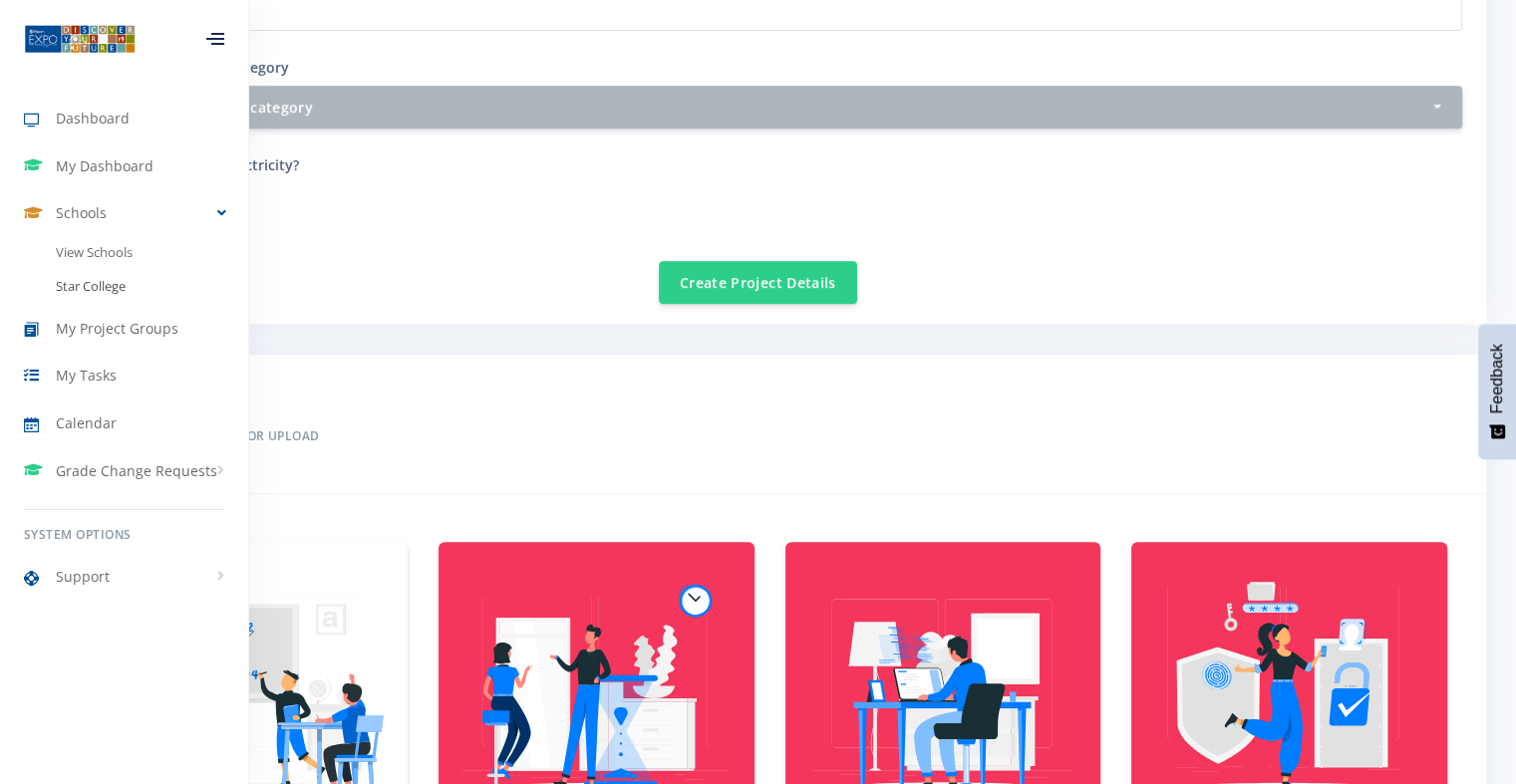 click on "Star College" at bounding box center [124, 287] 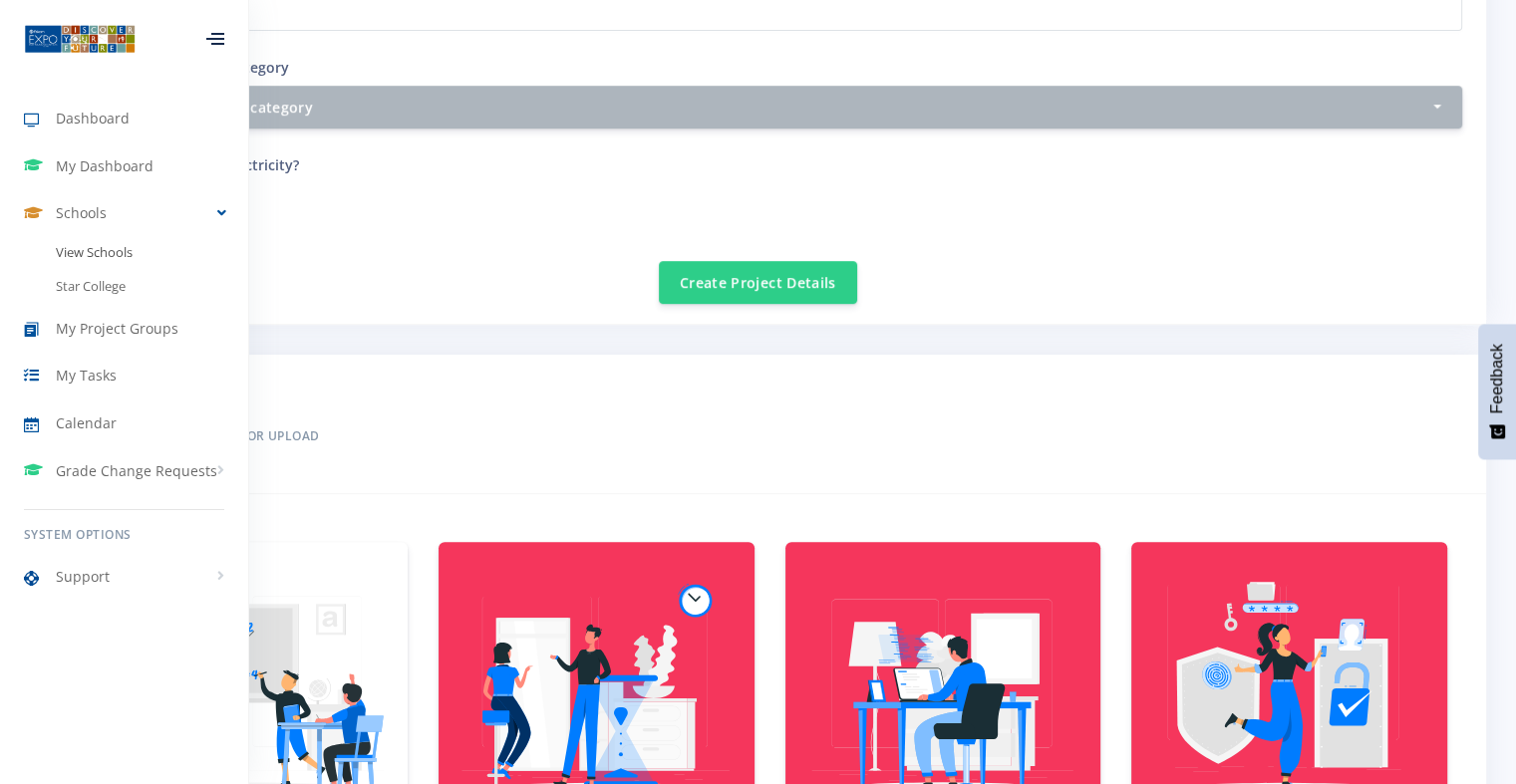 click on "View Schools" at bounding box center (124, 253) 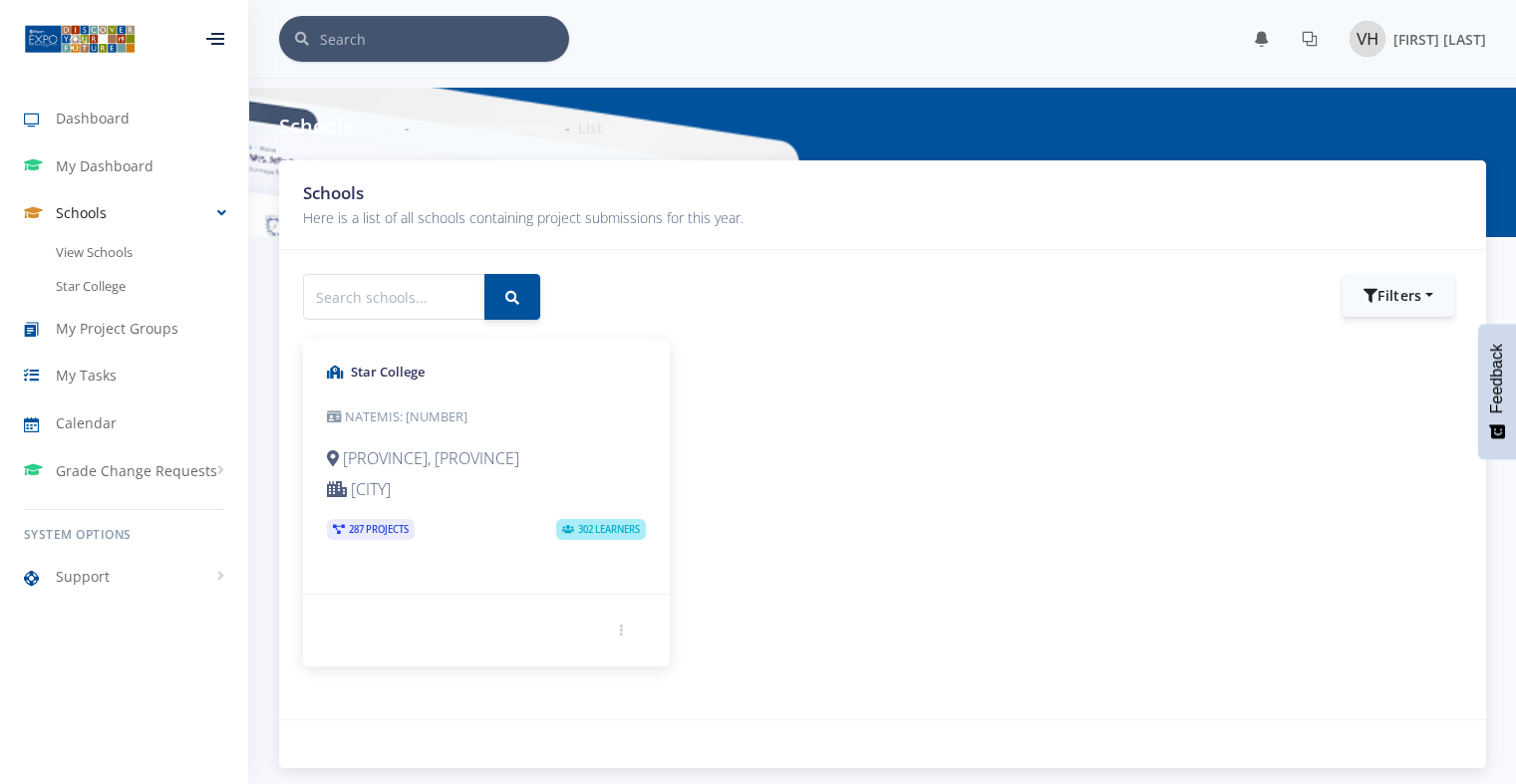 scroll, scrollTop: 0, scrollLeft: 0, axis: both 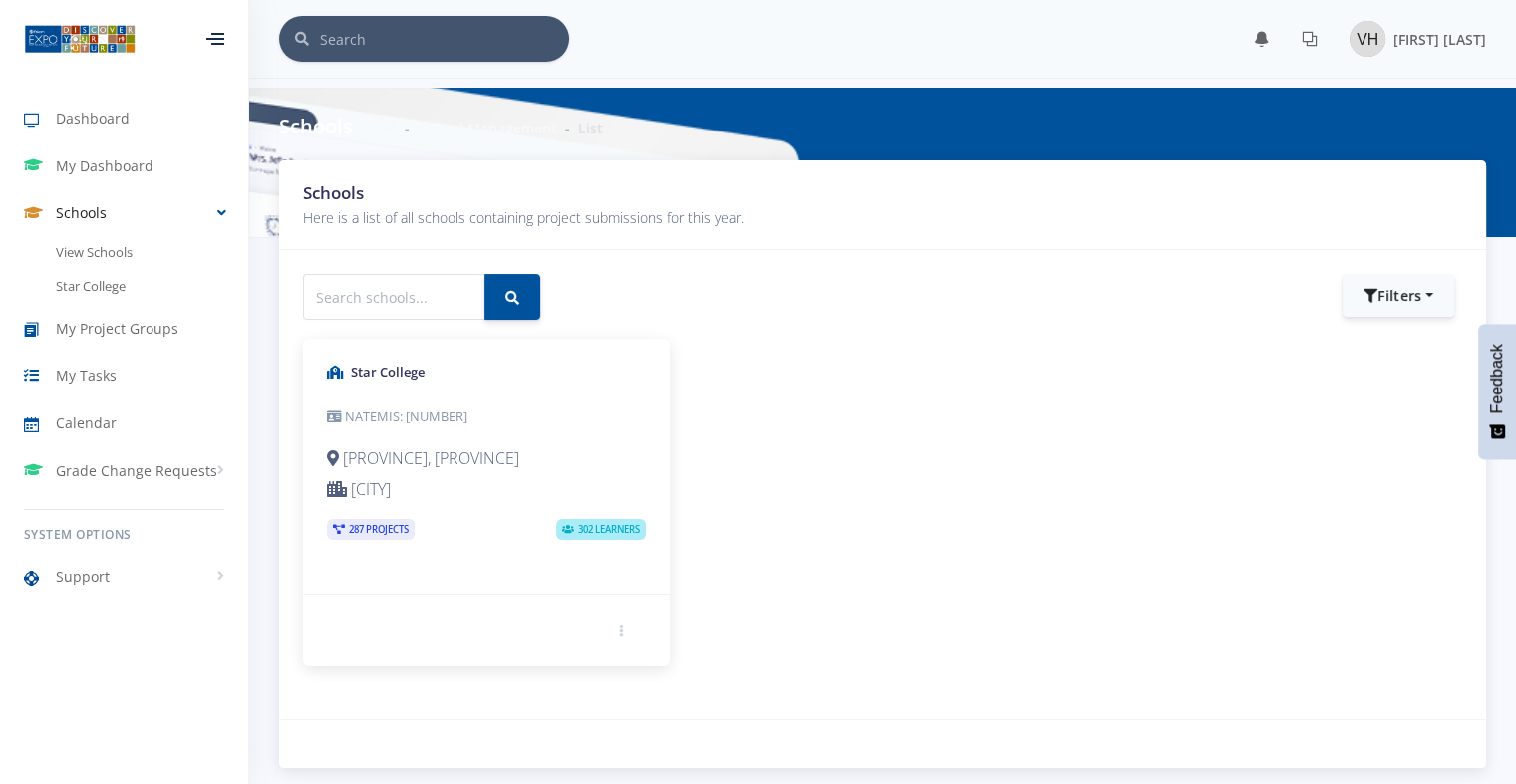 click on "302 Learners" at bounding box center [601, 529] 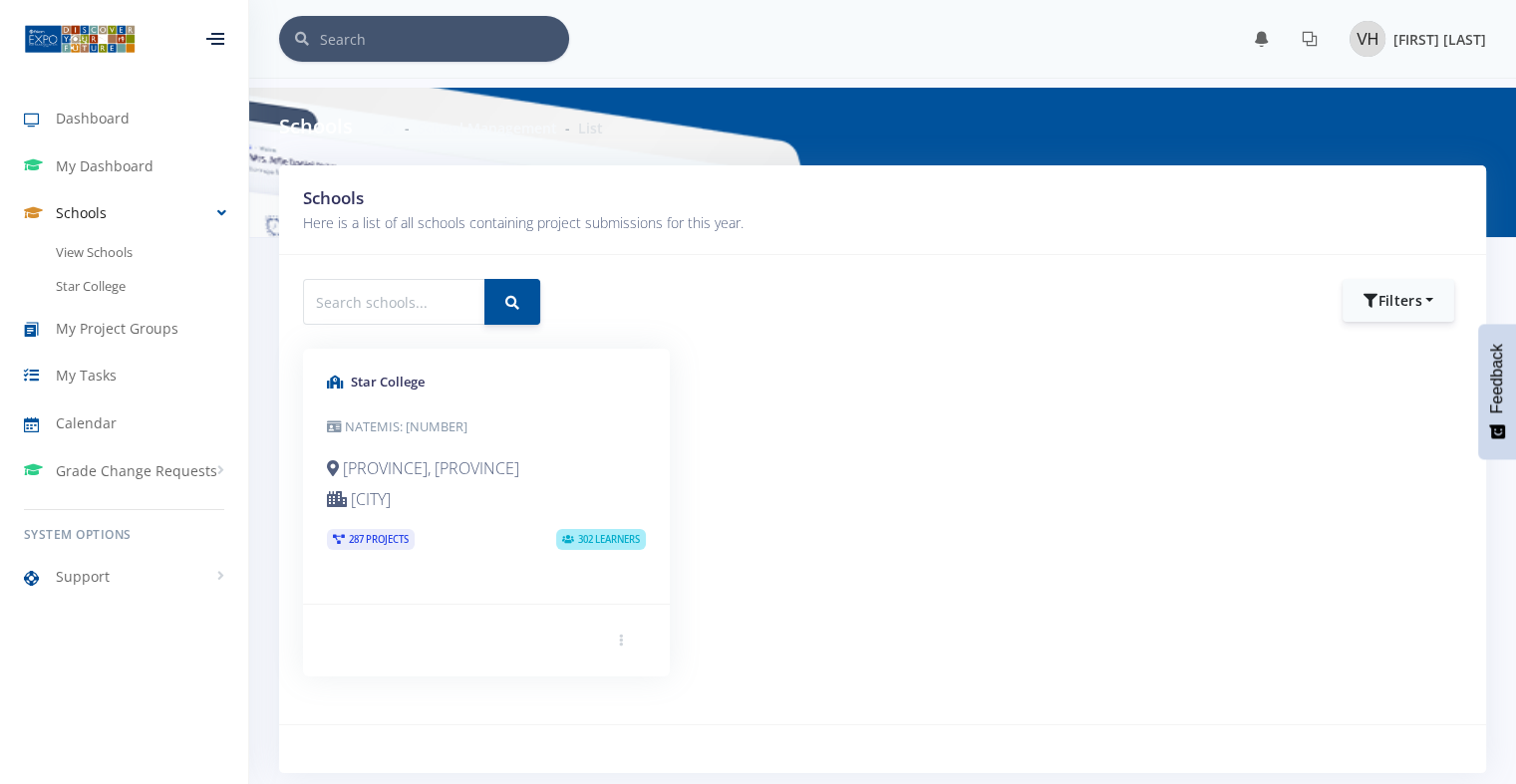 click on "[FIRST] [LAST]" at bounding box center (1417, 39) 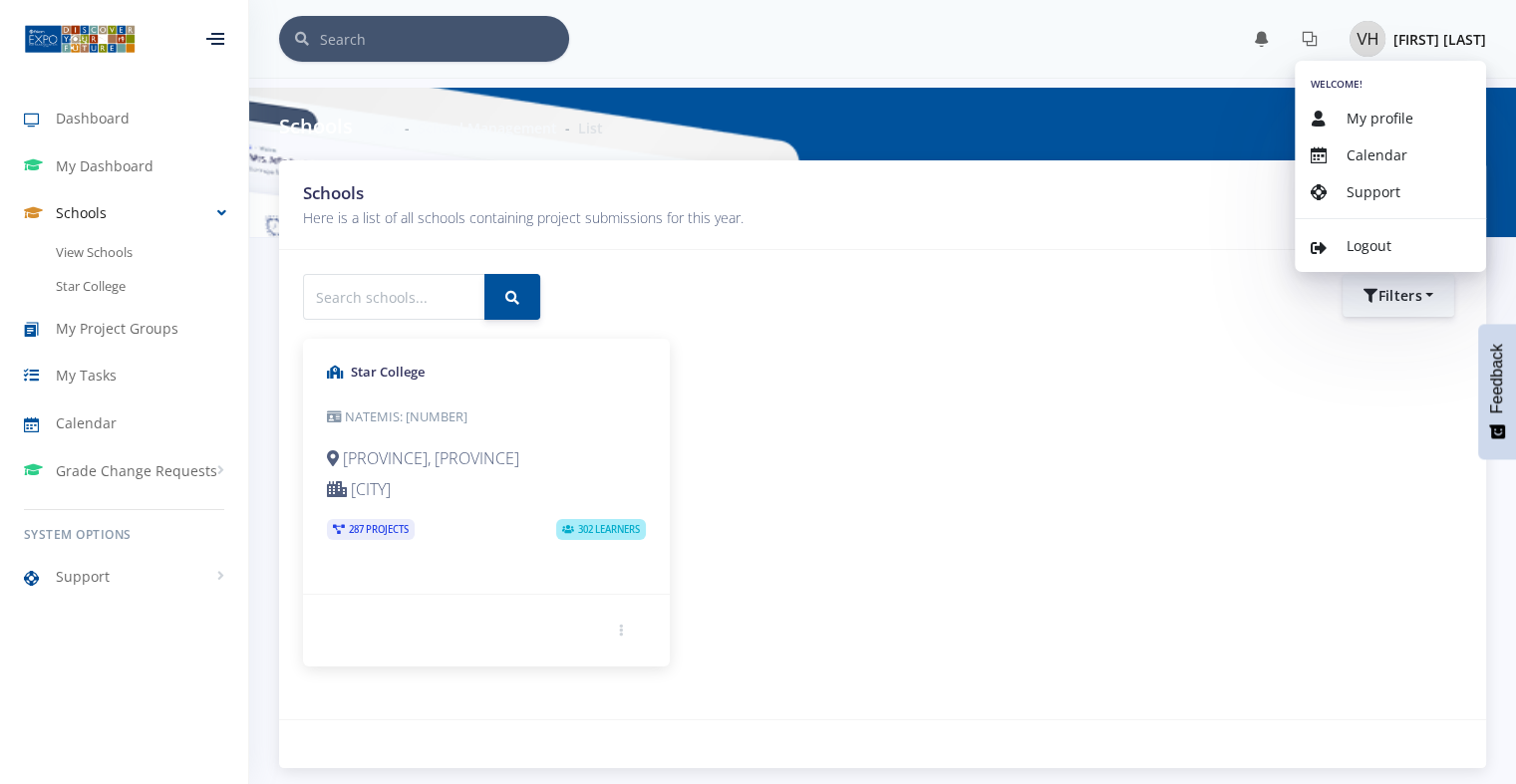 click on "[BRAND]:
NATEMIS: [NUMBER]
[PROVINCE],
[PROVINCE]
[CITY]" at bounding box center (486, 466) 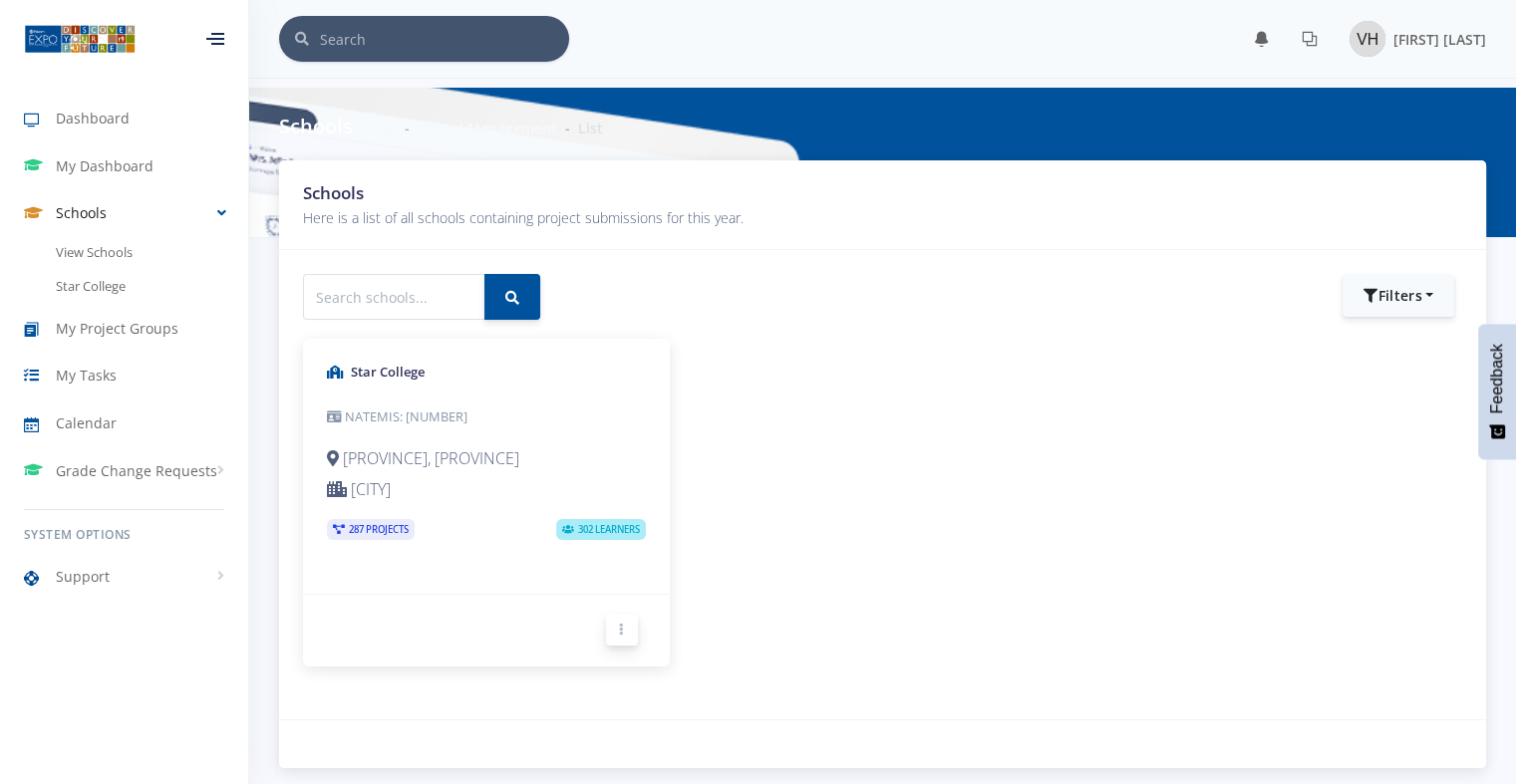 click at bounding box center (622, 630) 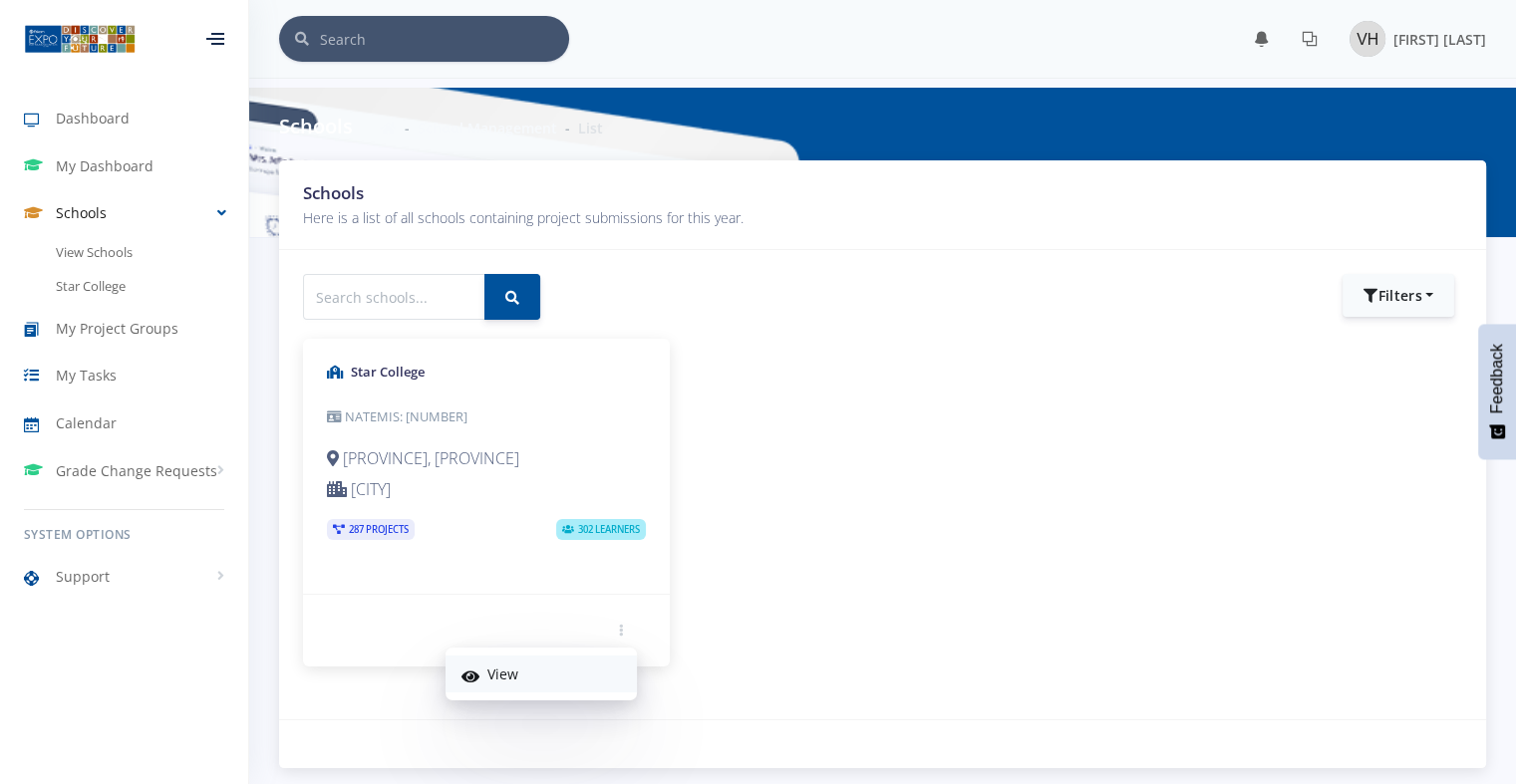 click on "View" at bounding box center (541, 673) 